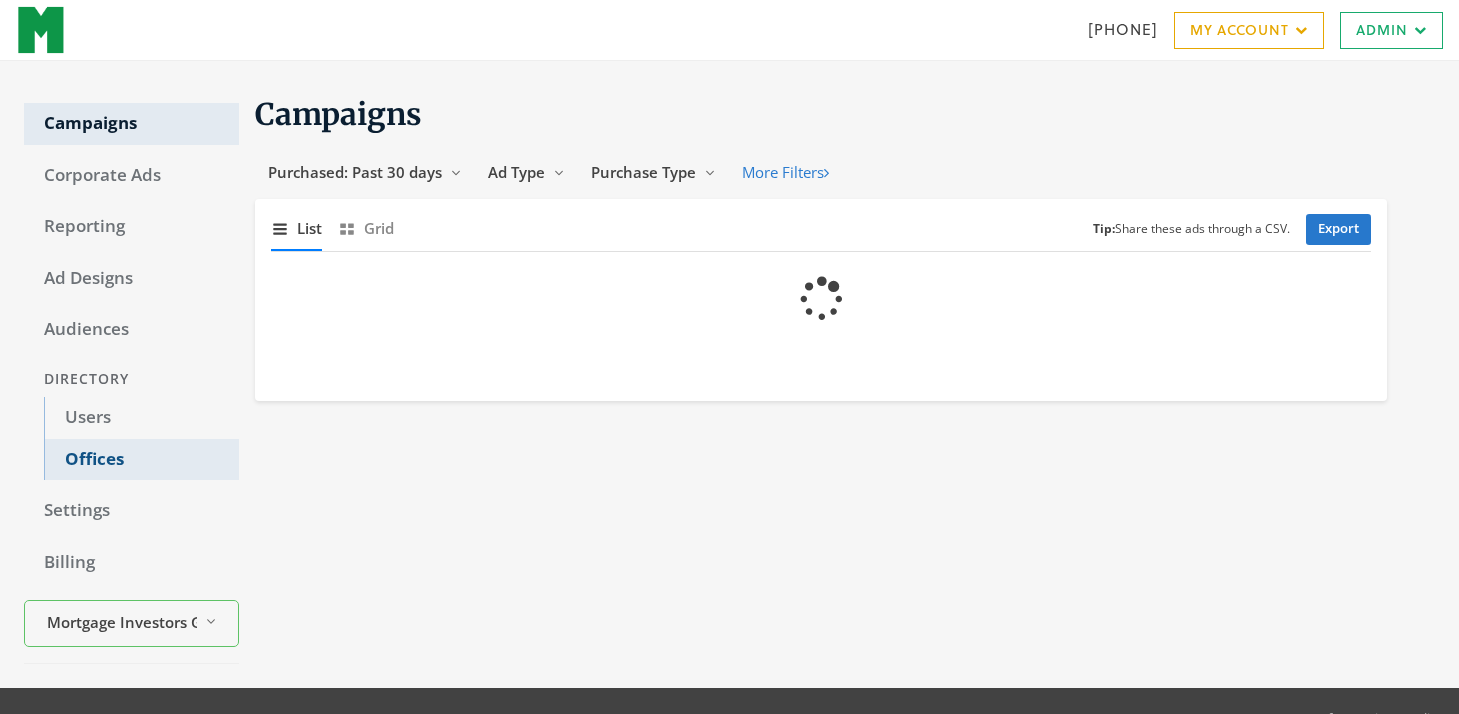 scroll, scrollTop: 0, scrollLeft: 0, axis: both 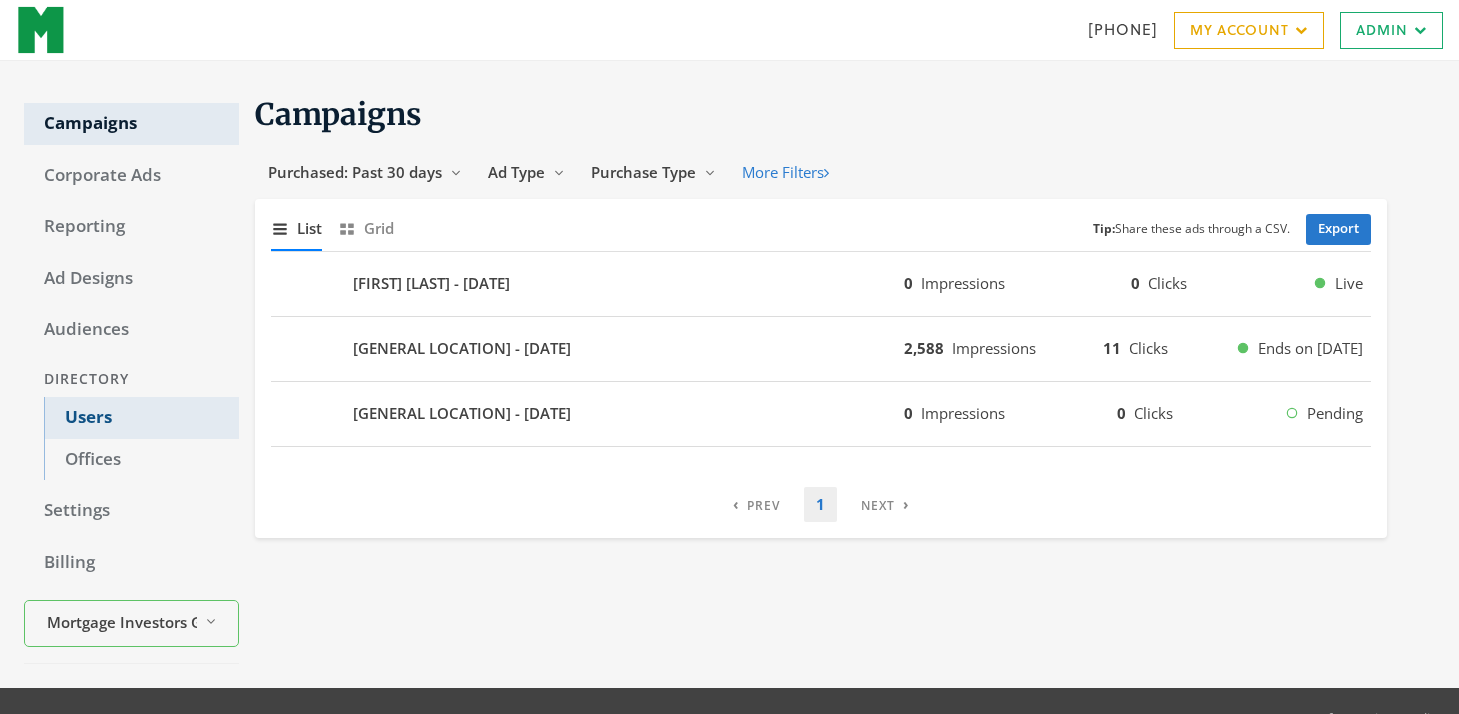 click on "Users" 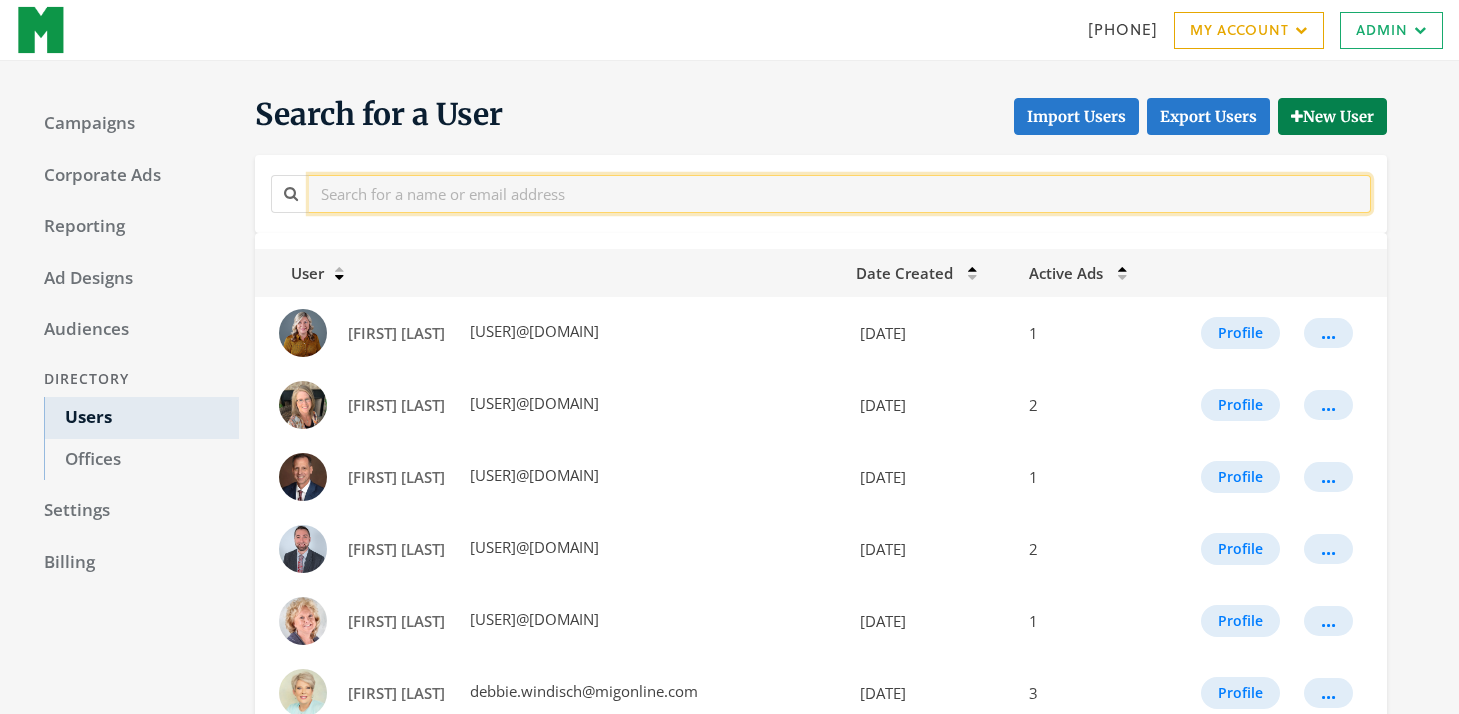 click 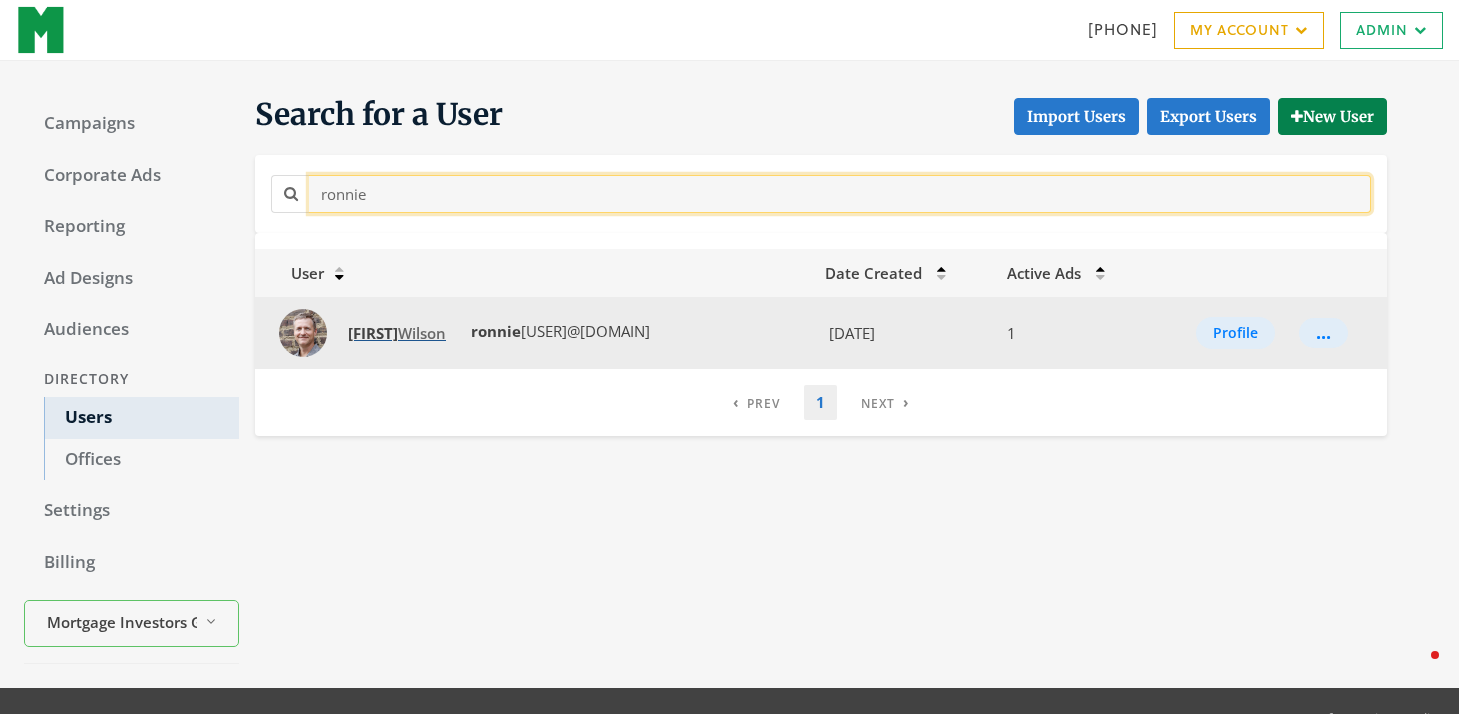 type on "ronnie" 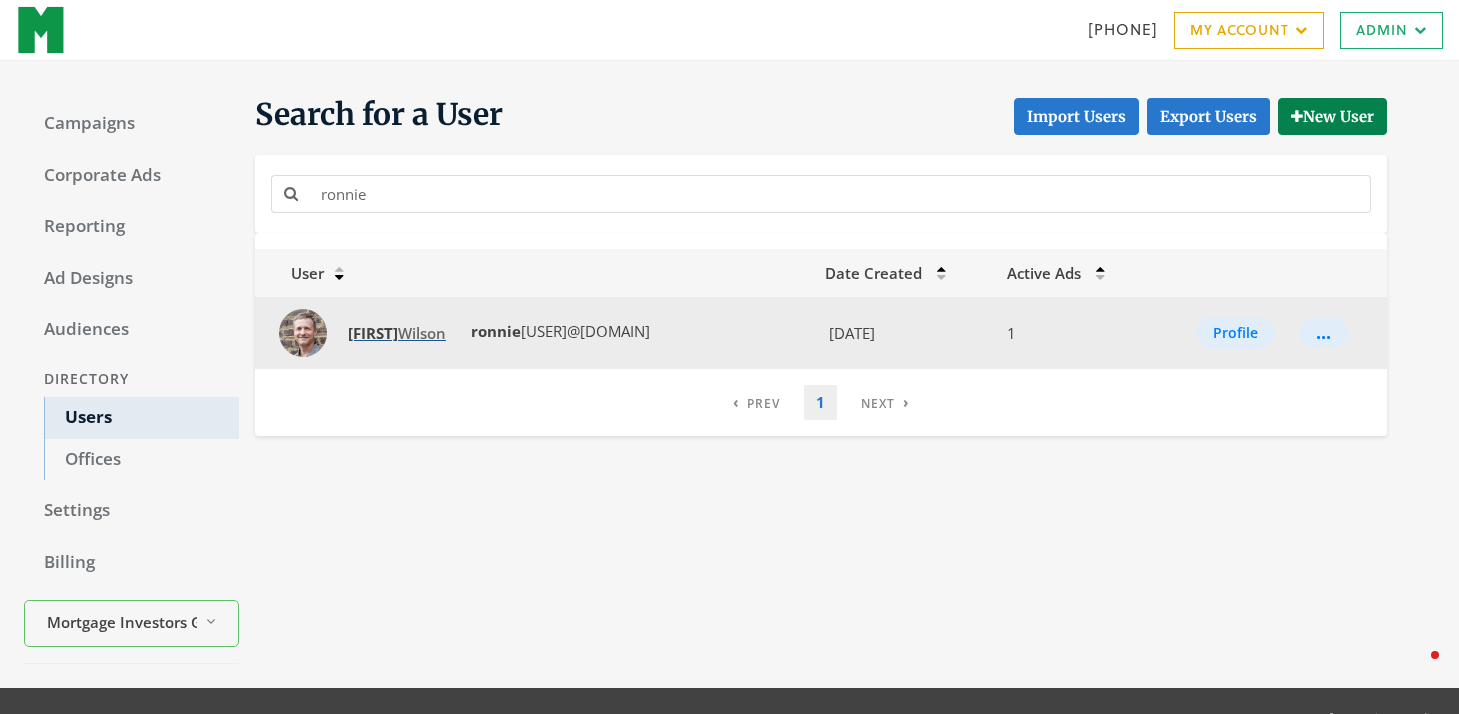 click on "Ronnie  Wilson" 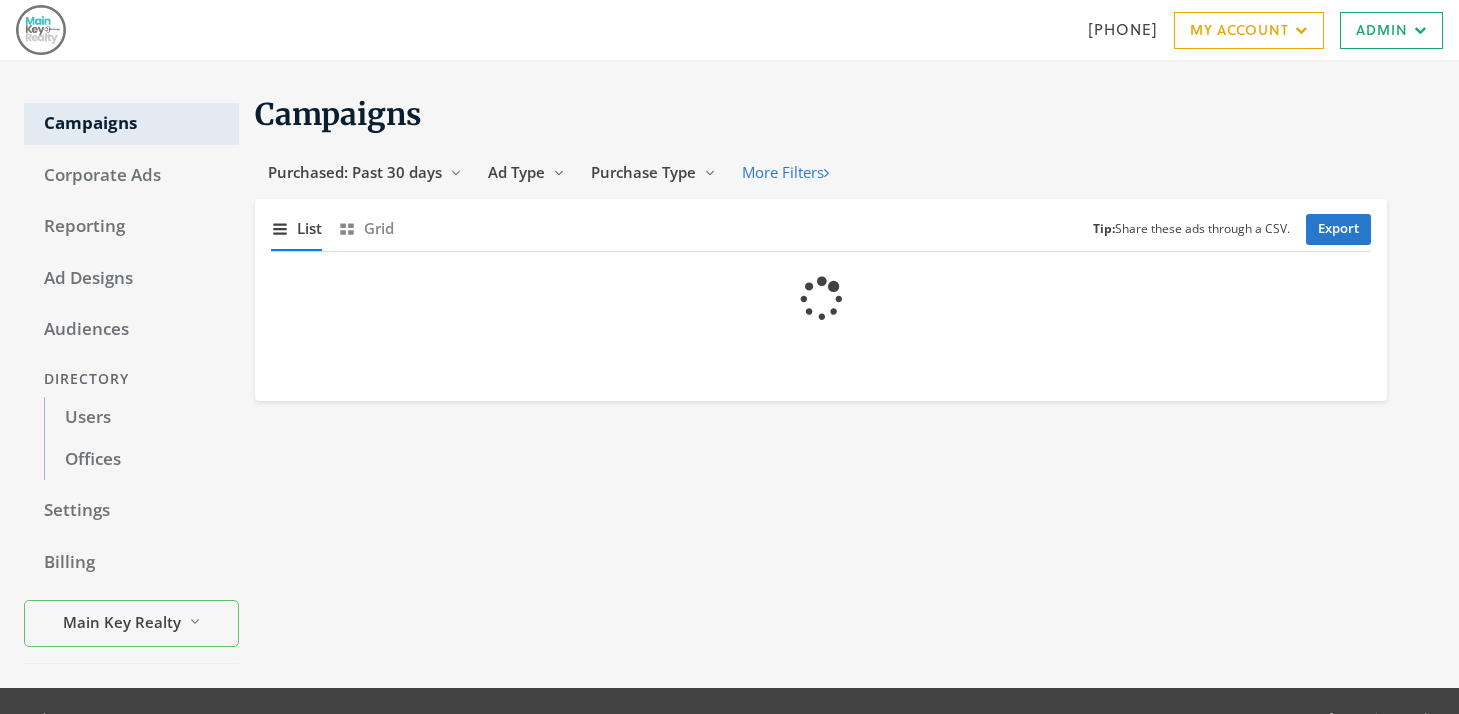 scroll, scrollTop: 0, scrollLeft: 0, axis: both 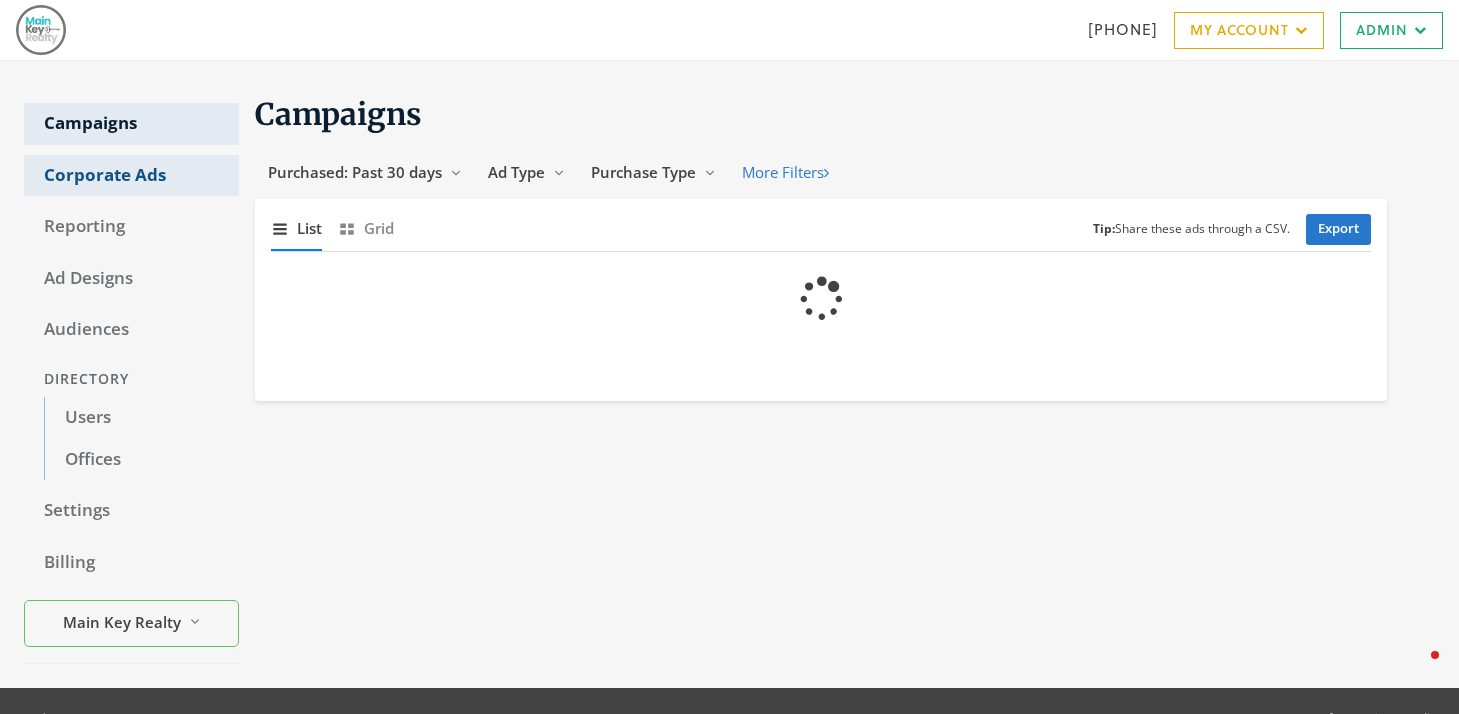 click on "Corporate Ads" 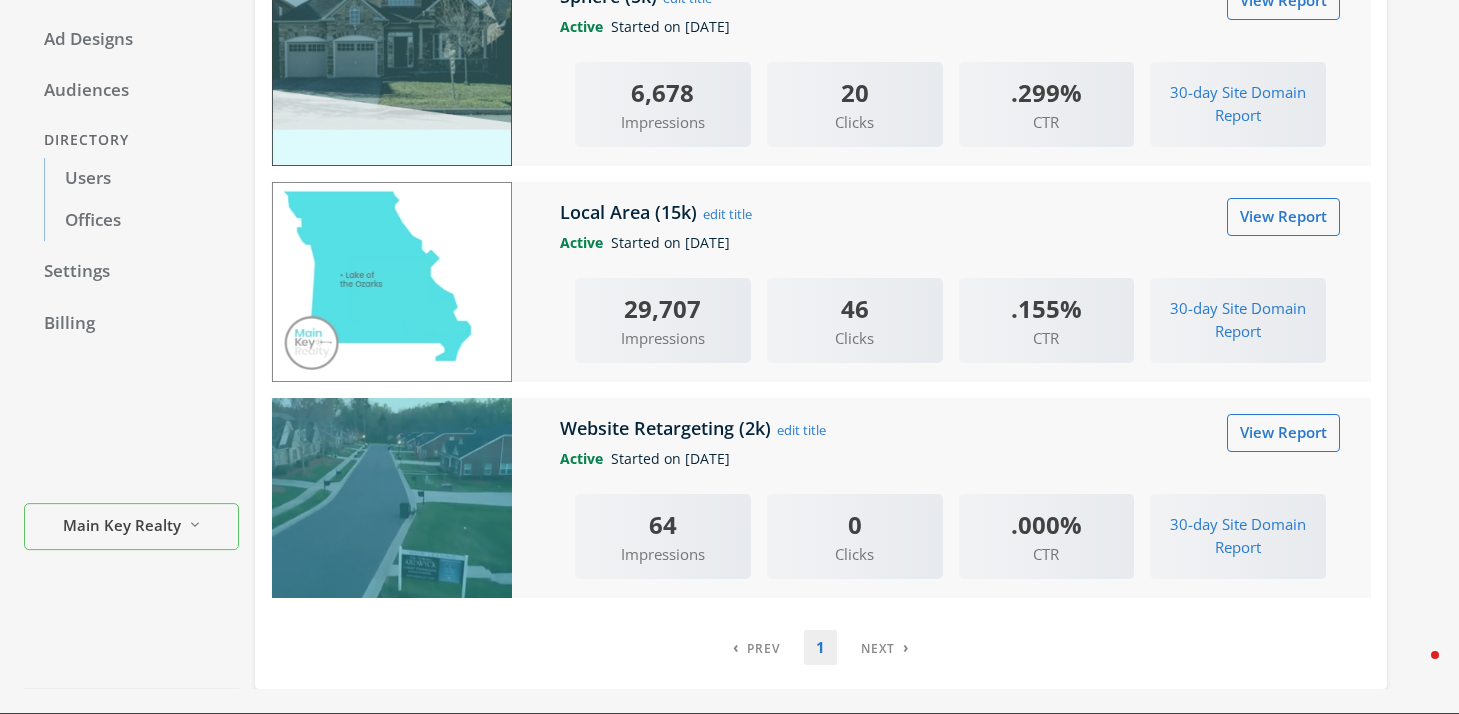 scroll, scrollTop: 241, scrollLeft: 0, axis: vertical 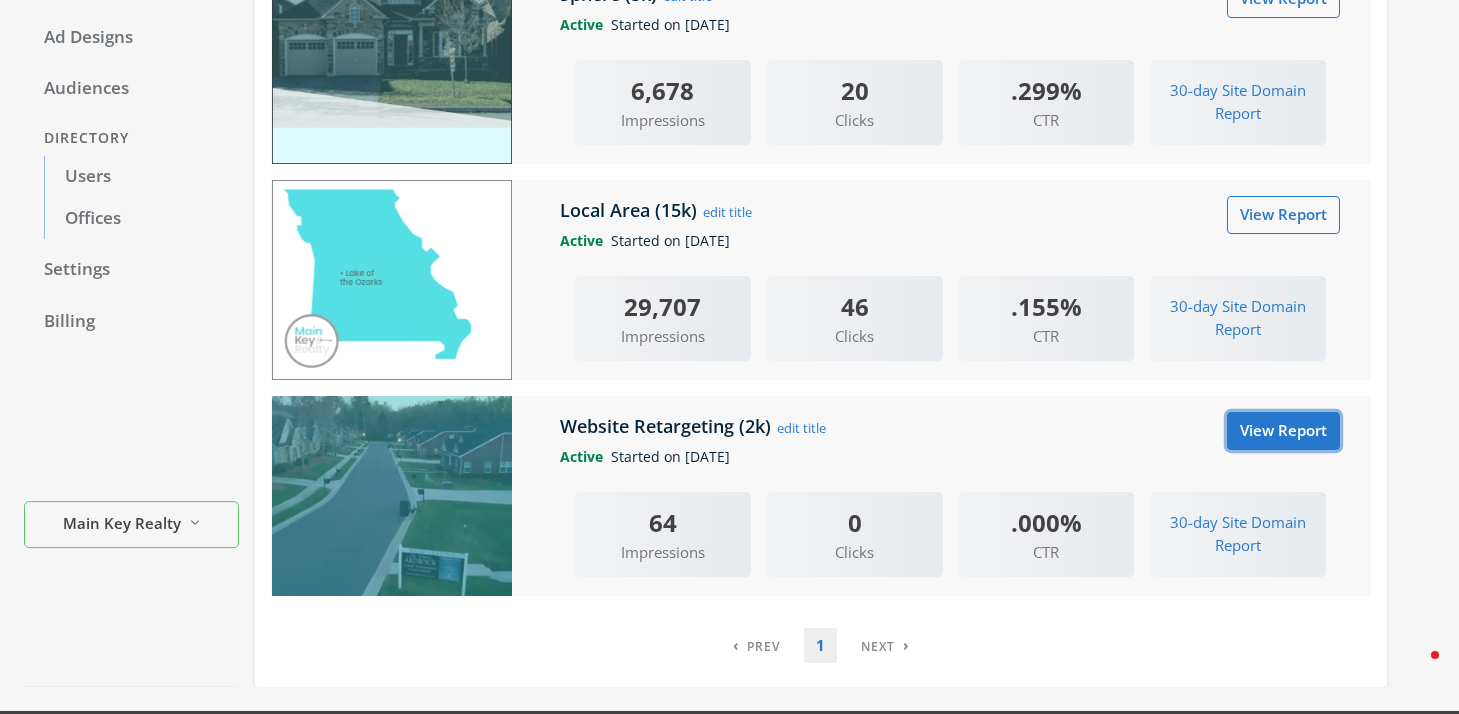 click on "View Report" 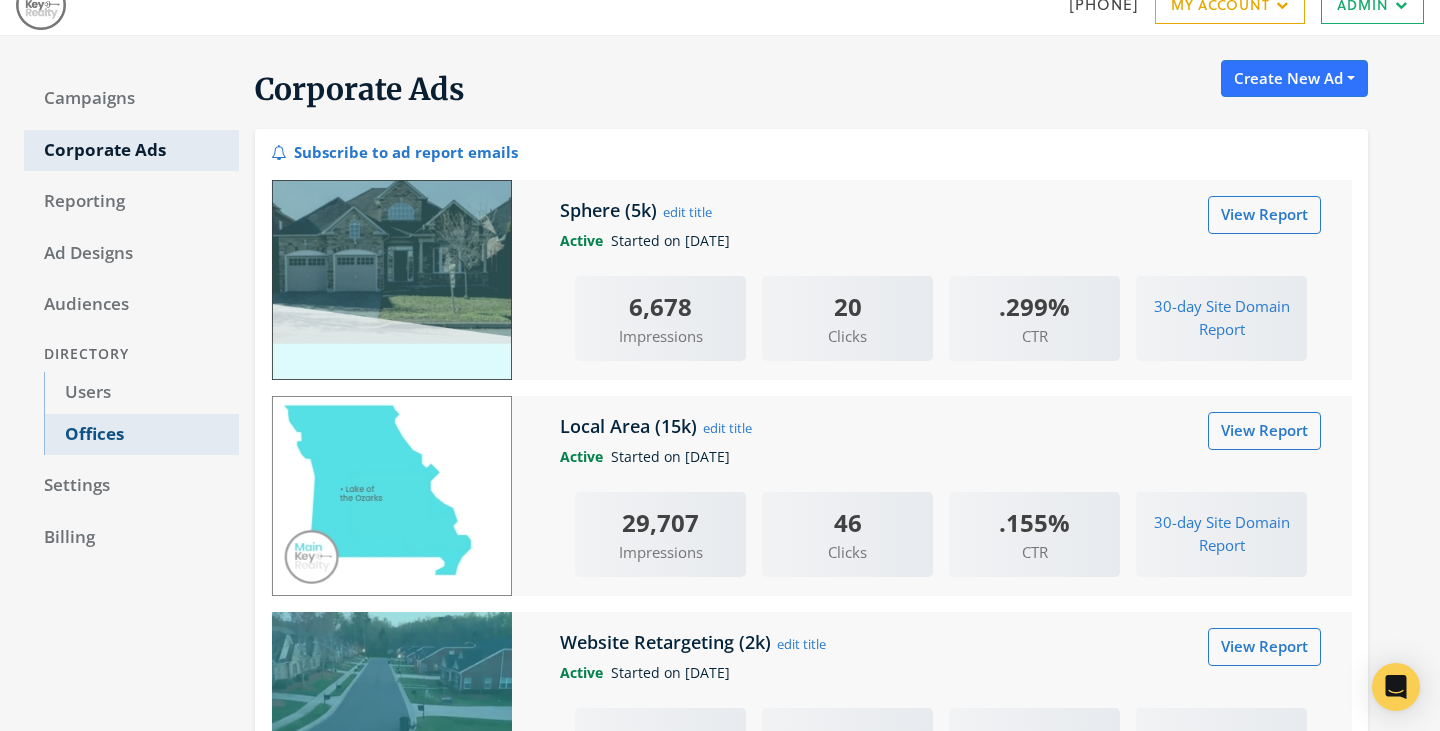 scroll, scrollTop: 0, scrollLeft: 0, axis: both 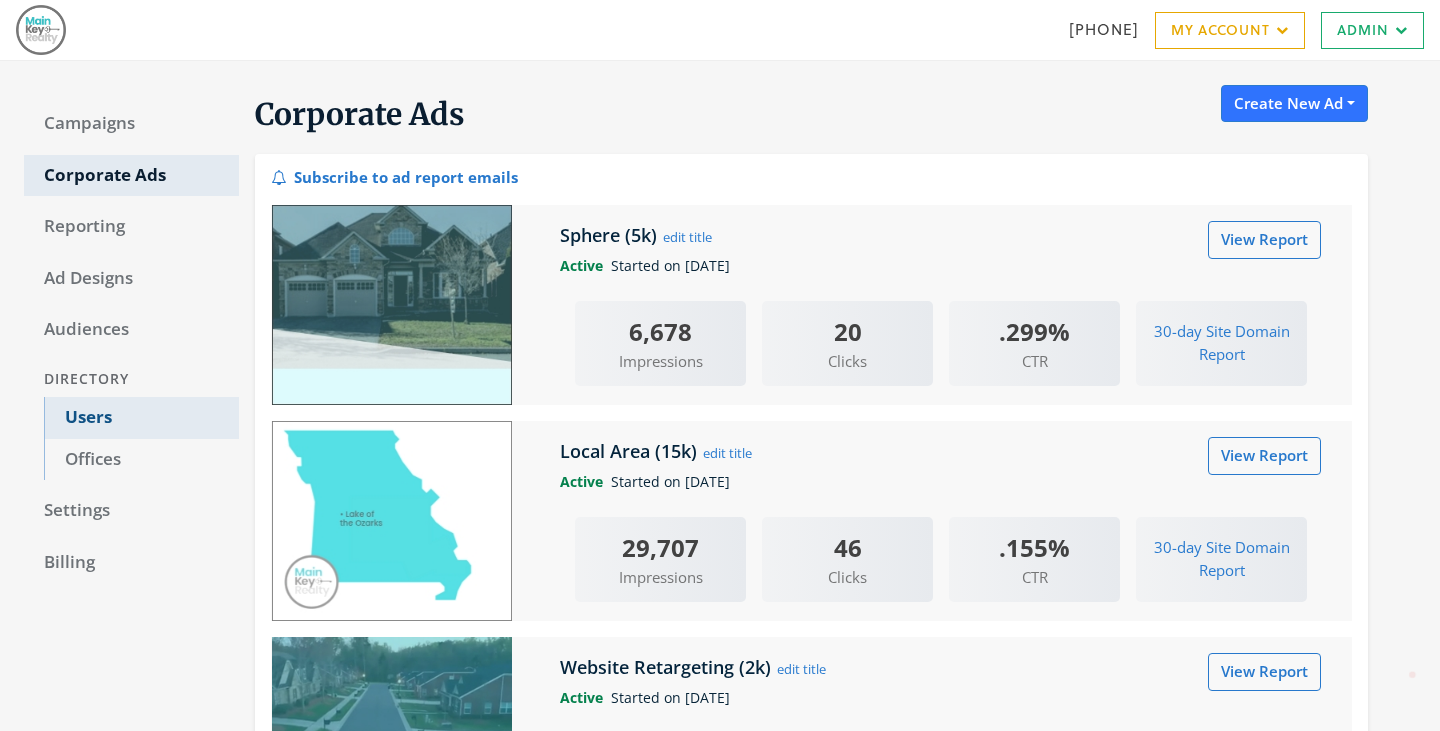 click on "Users" 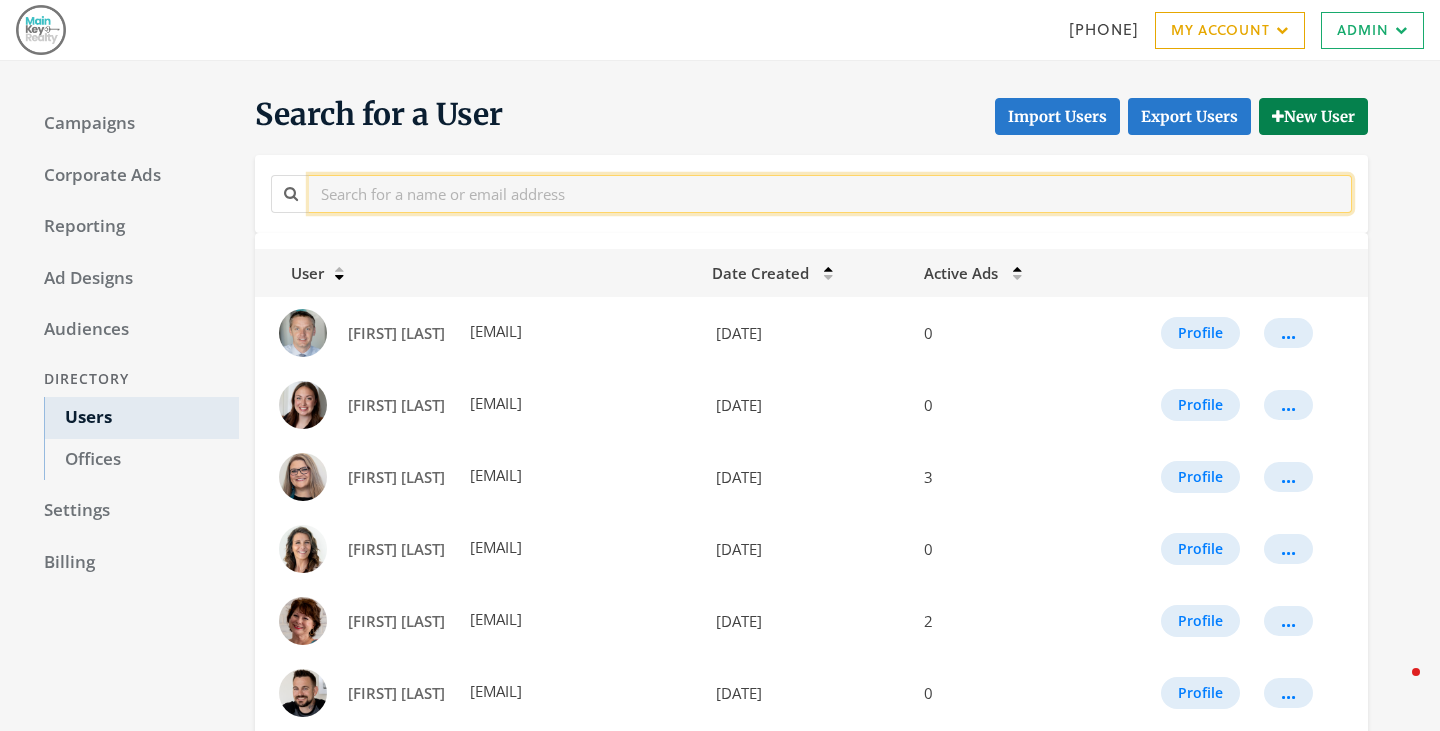 click 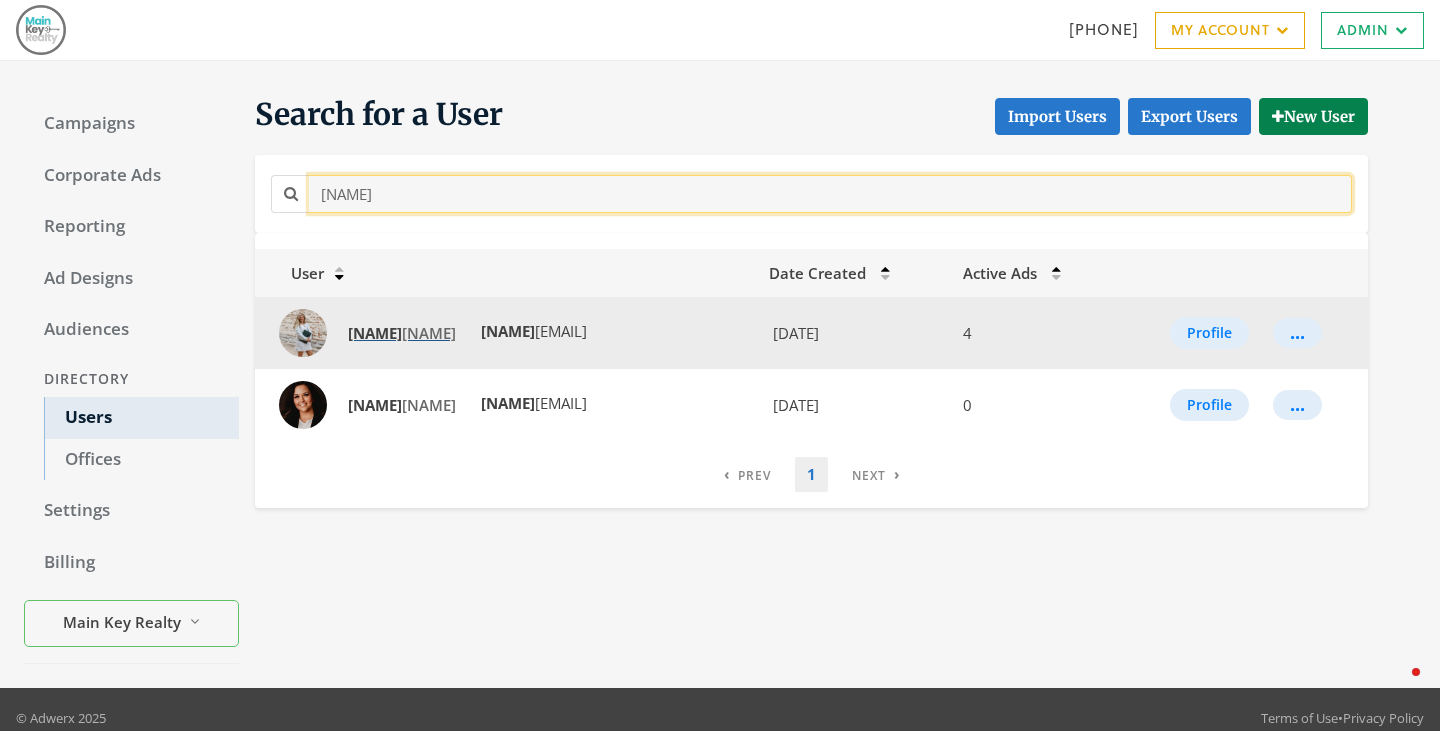 type on "britt" 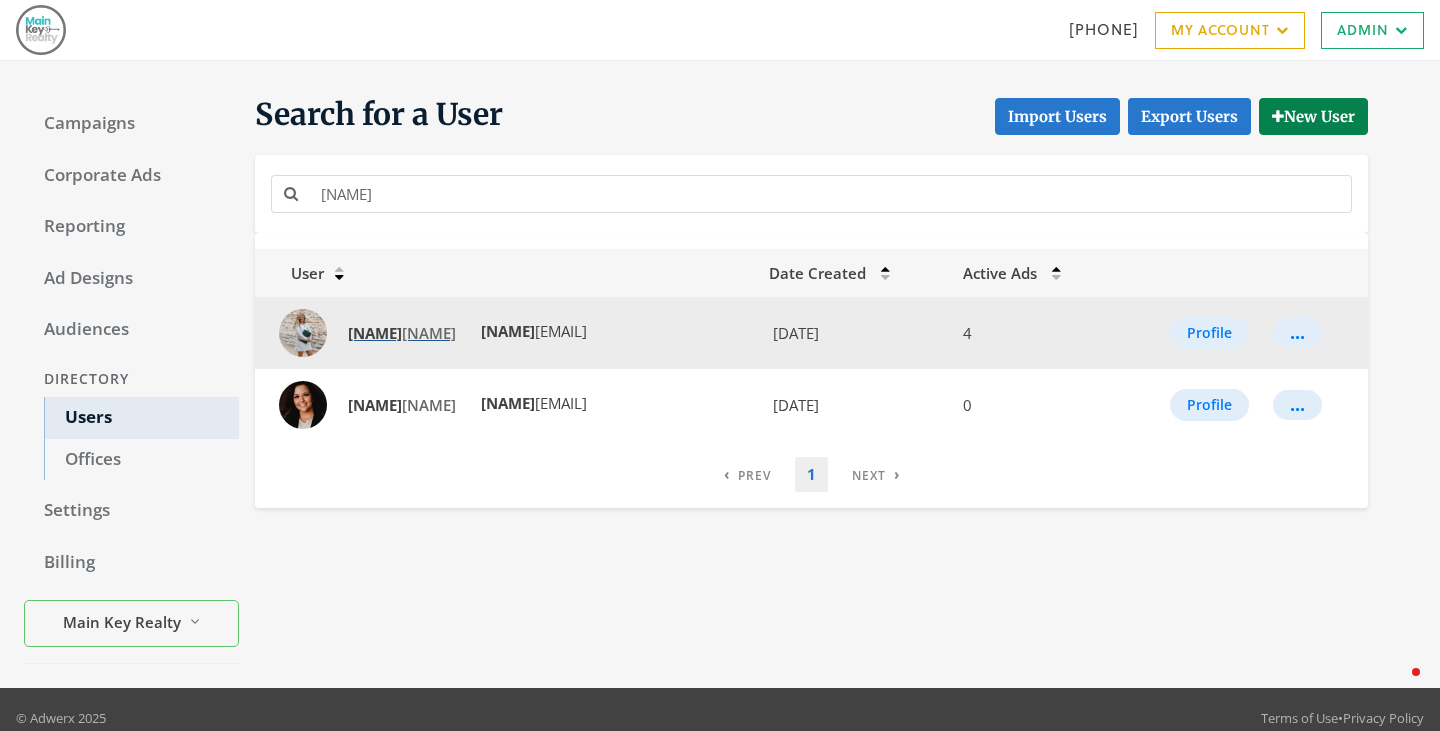 click on "Britt any Henricks" 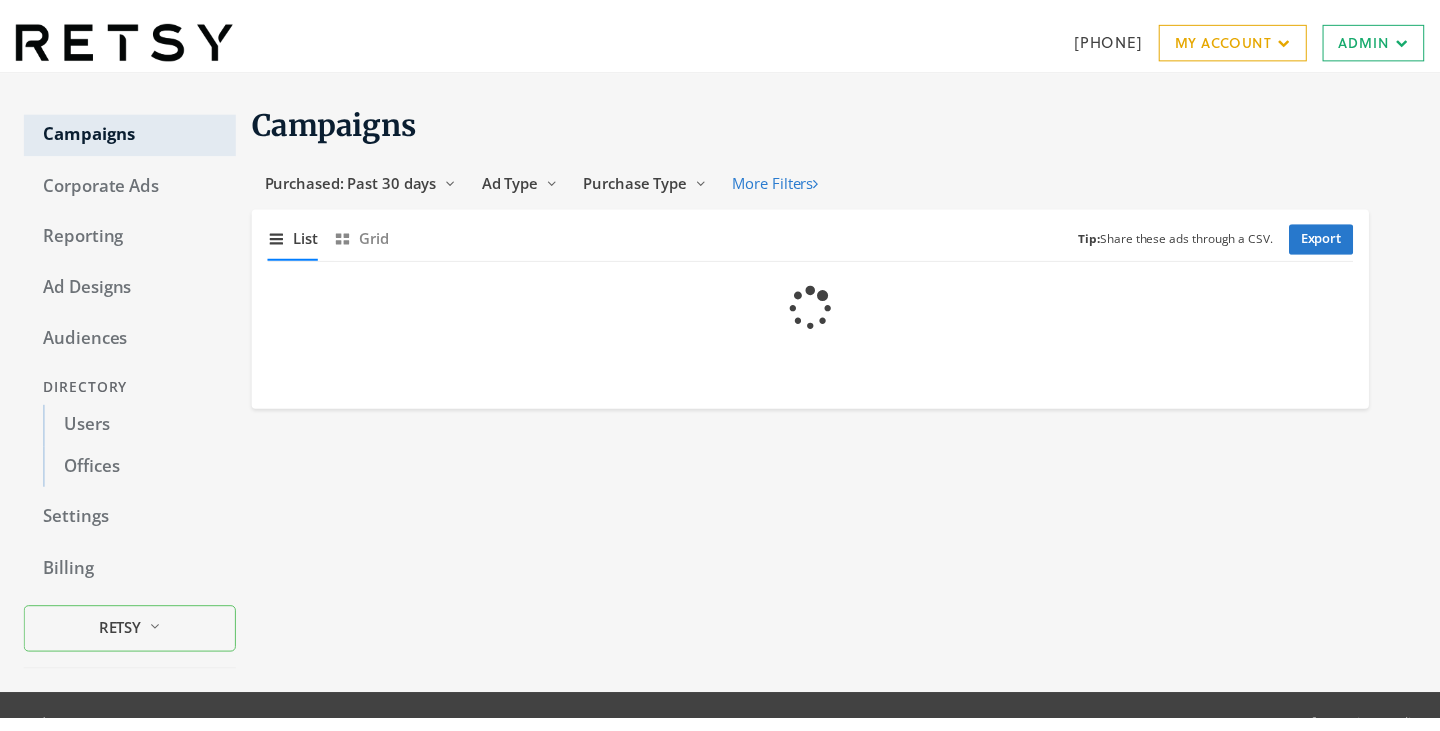 scroll, scrollTop: 0, scrollLeft: 0, axis: both 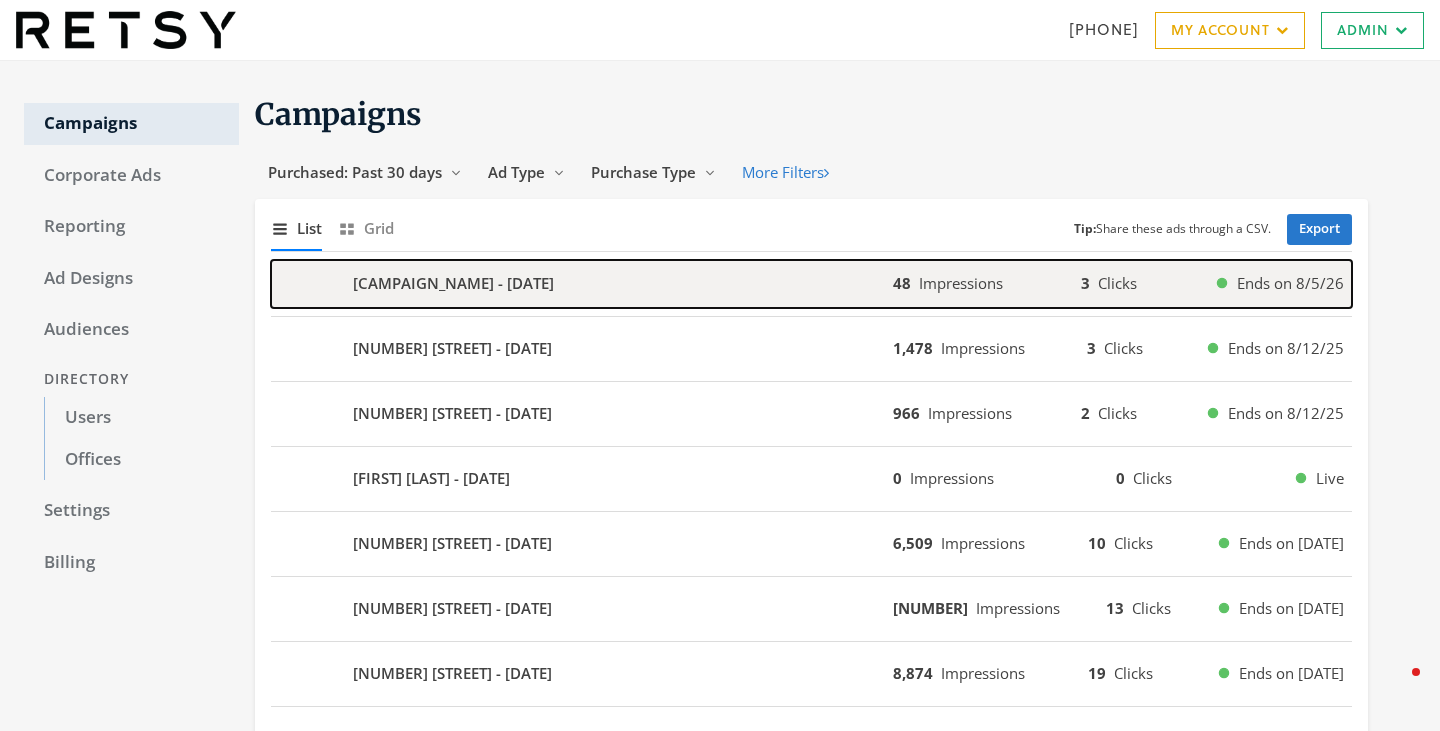 click on "[CAMPAIGN_NAME] - [DATE]" 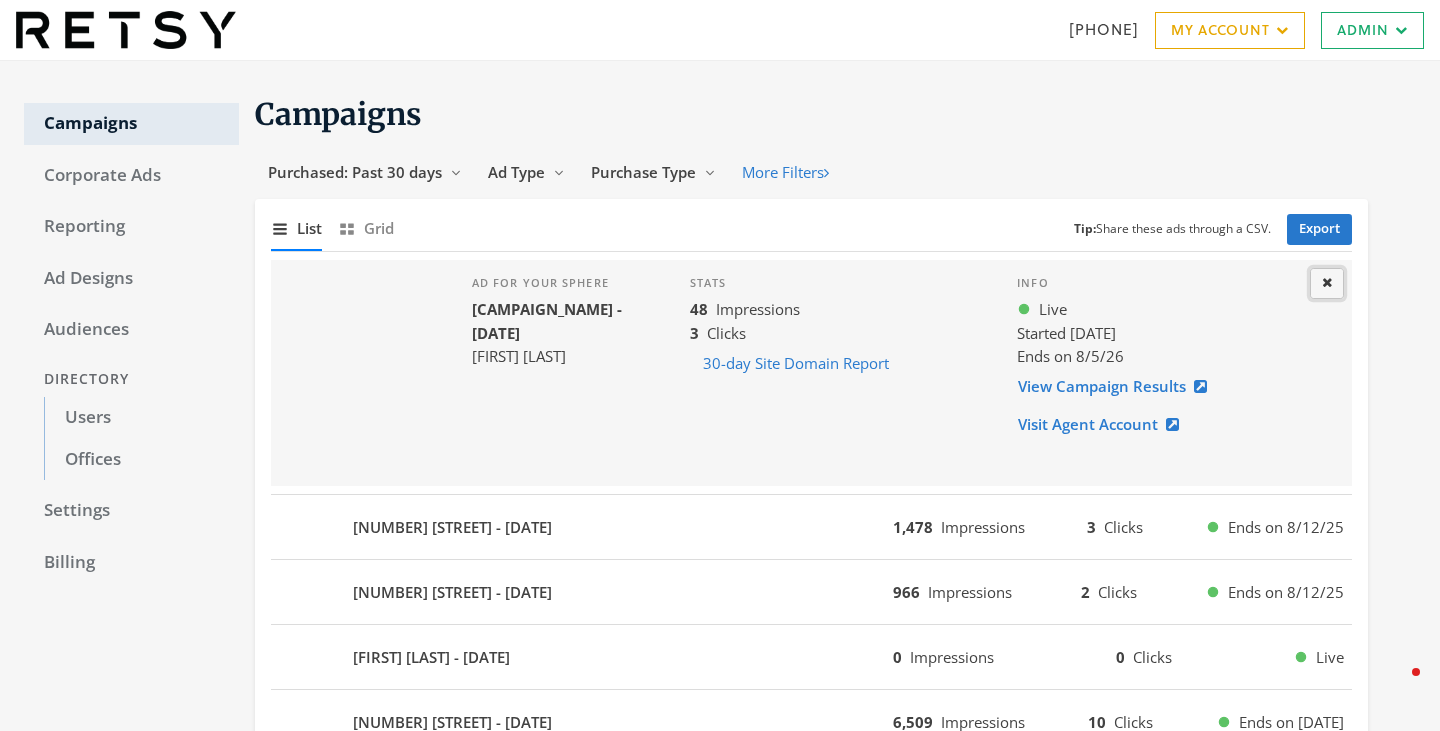 click on "Close" 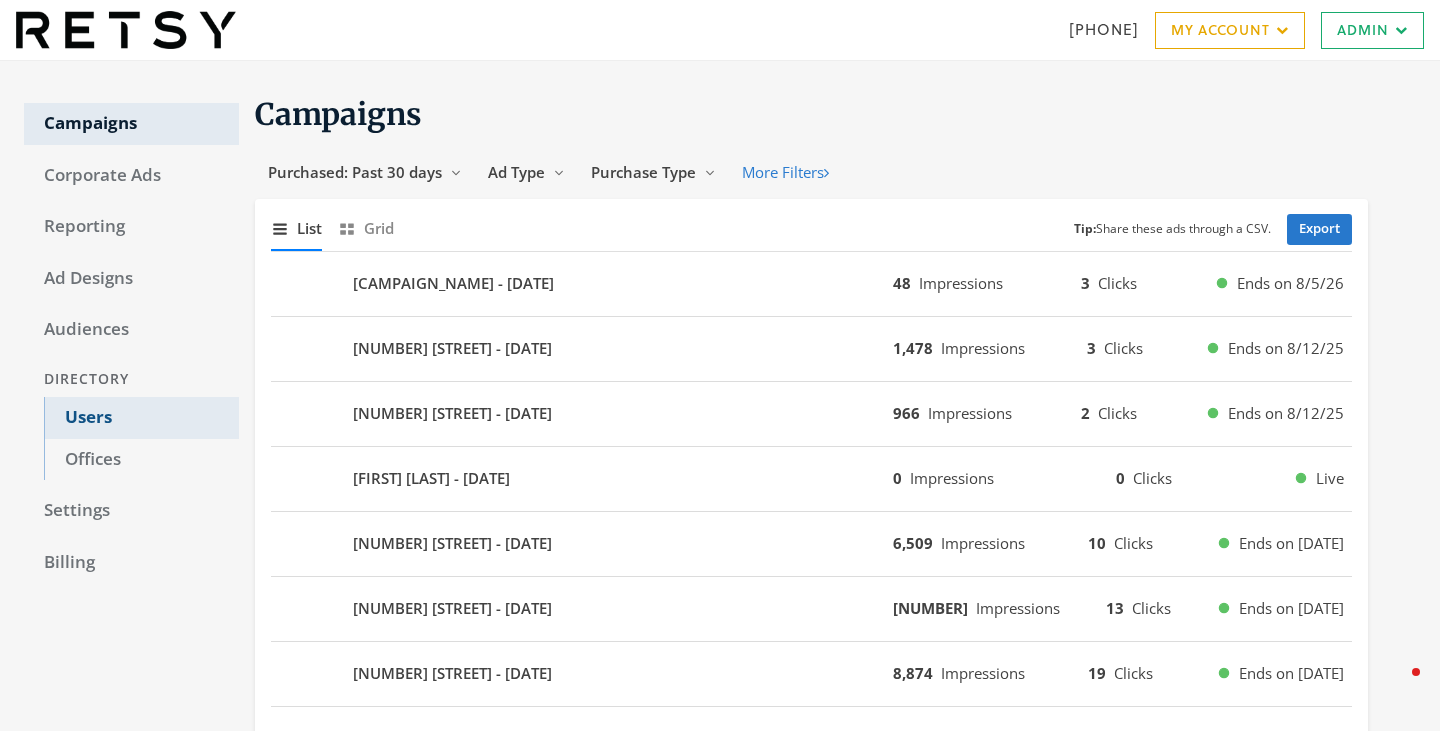 click on "Users" 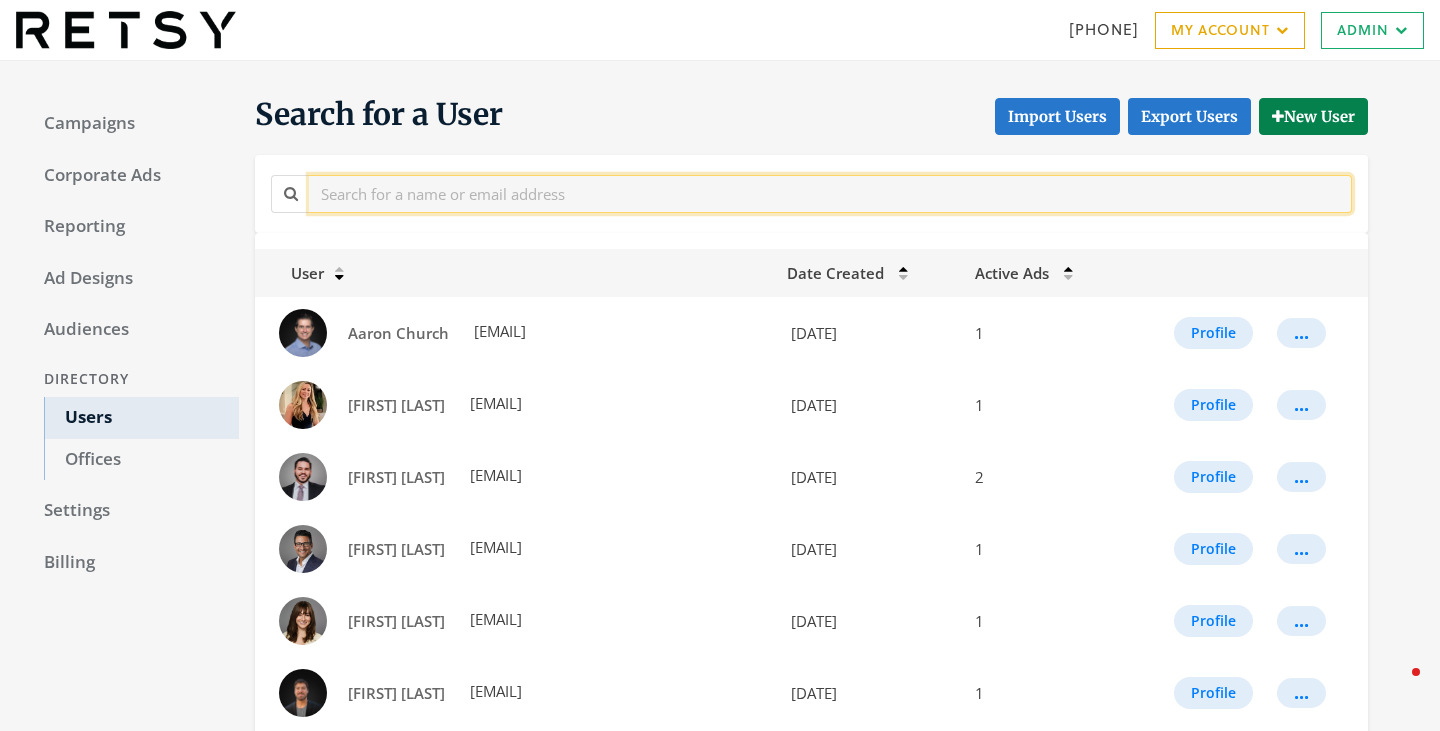 click 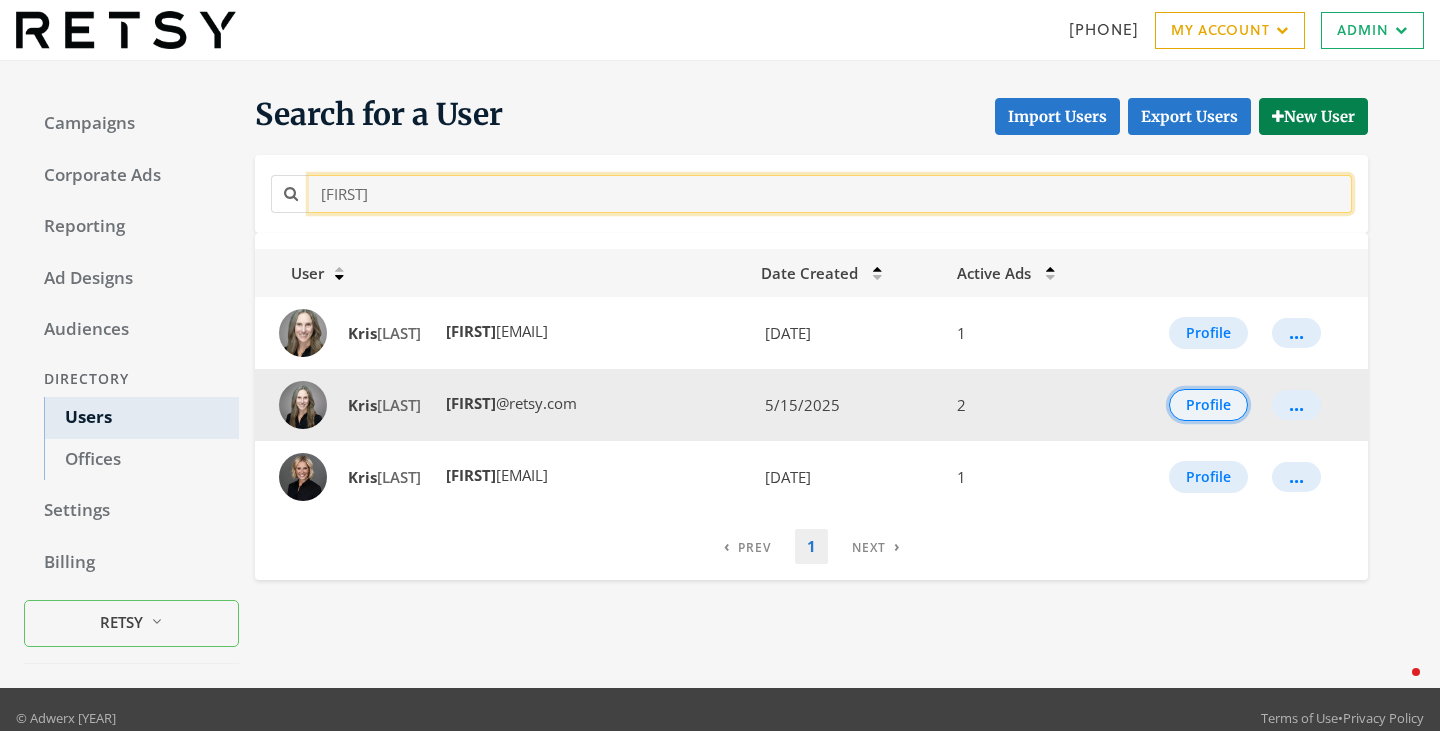 type on "[NAME]" 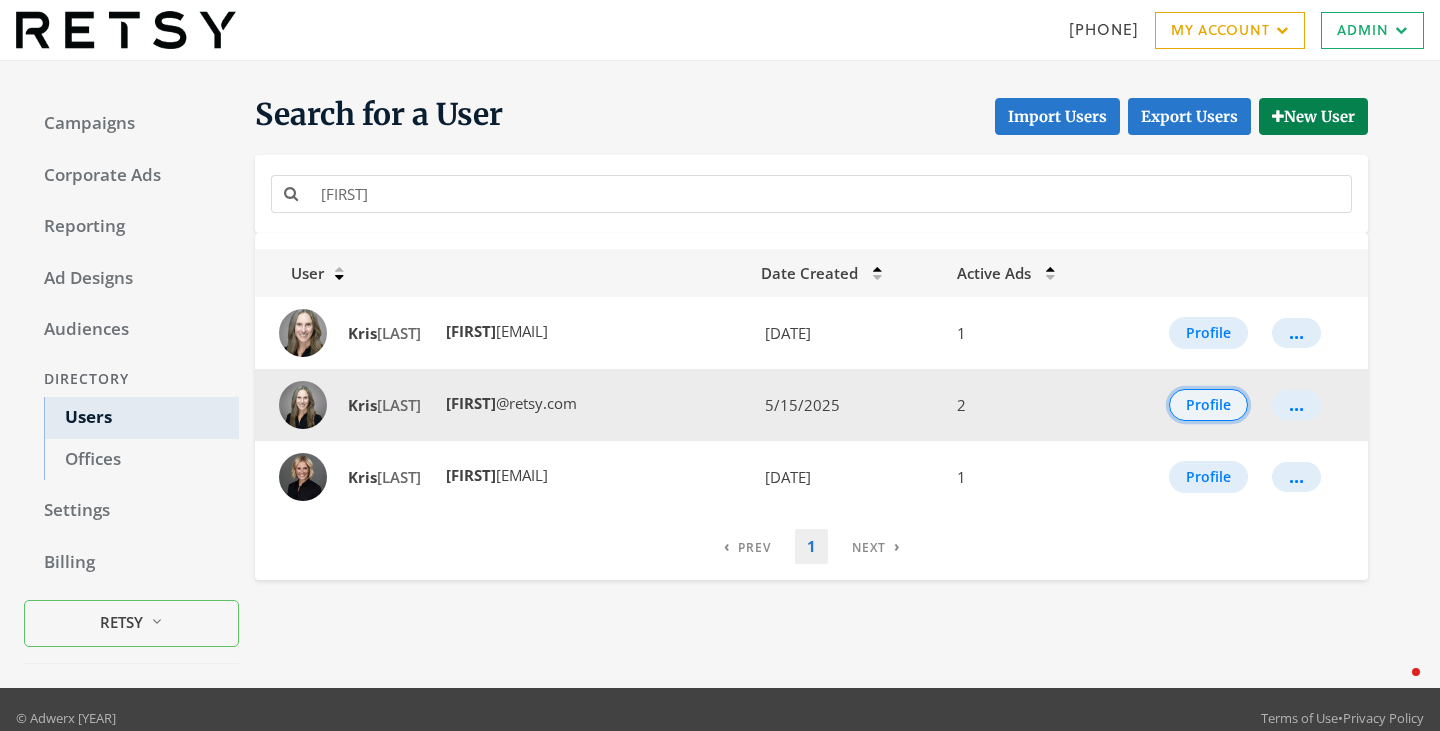 click on "Profile" 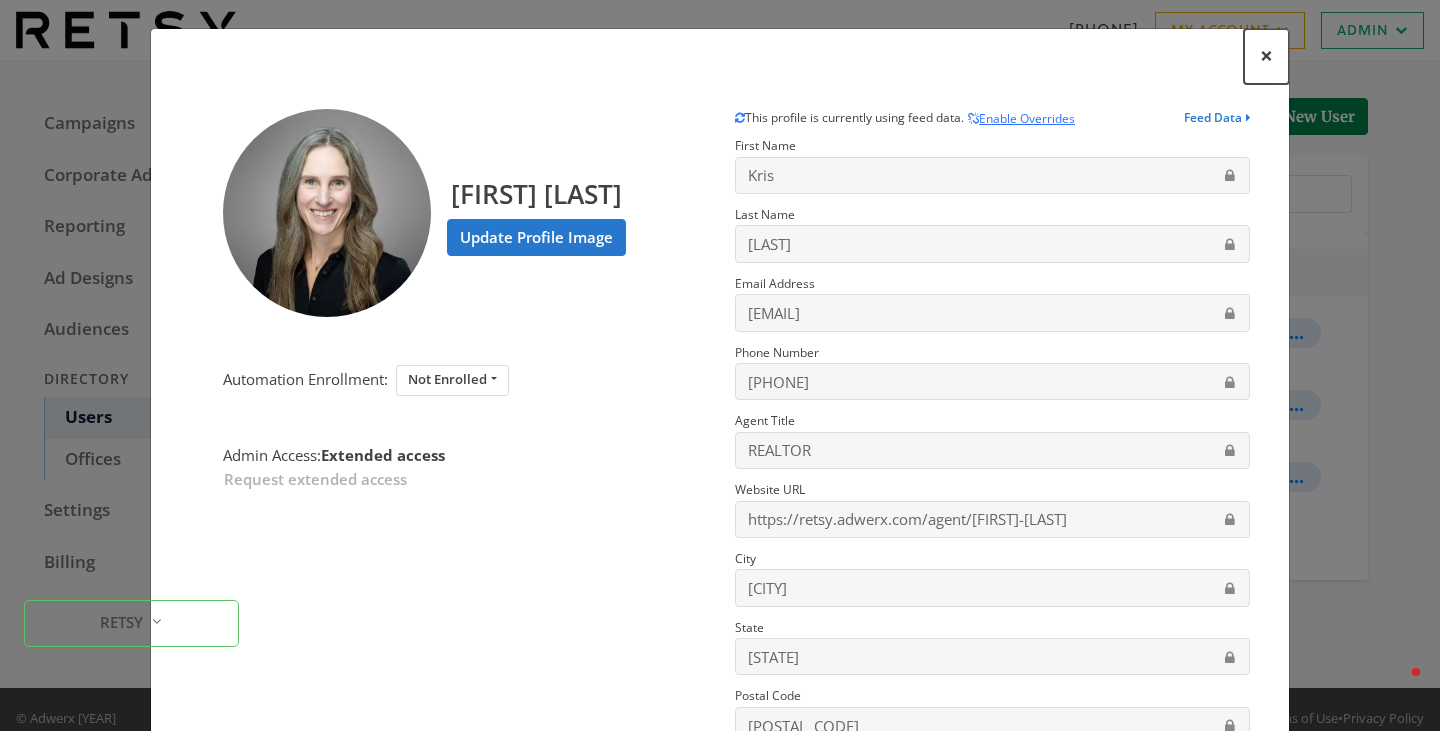 click on "×" 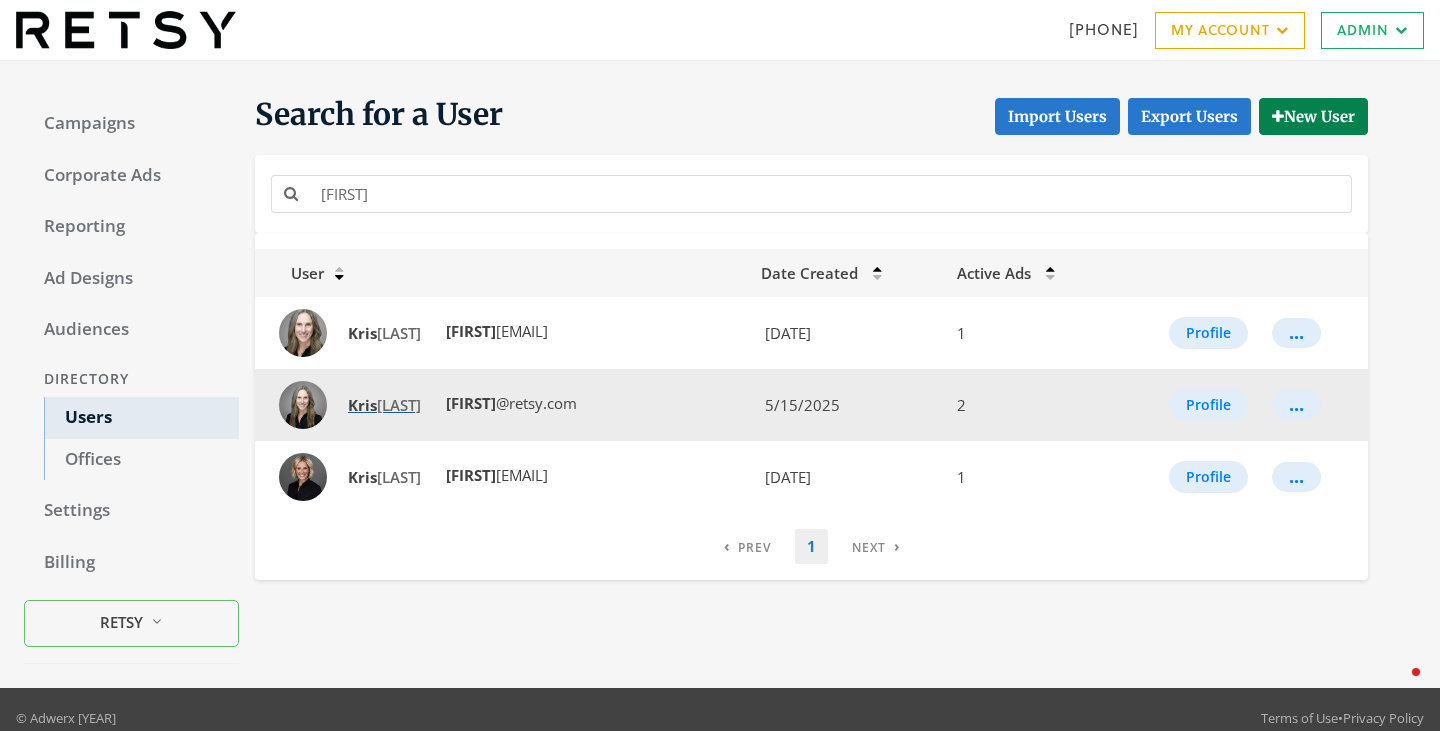 click on "[FIRST] [LAST]" 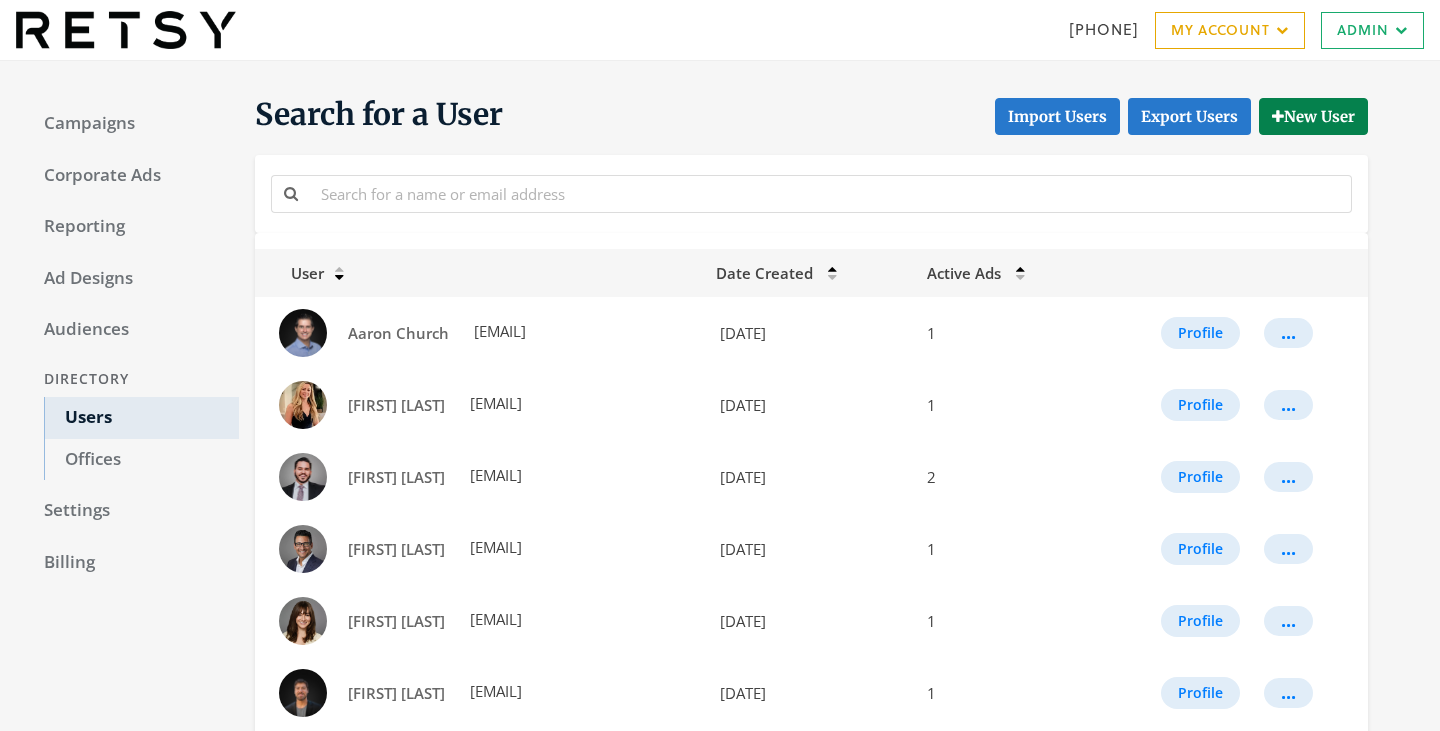 scroll, scrollTop: 0, scrollLeft: 0, axis: both 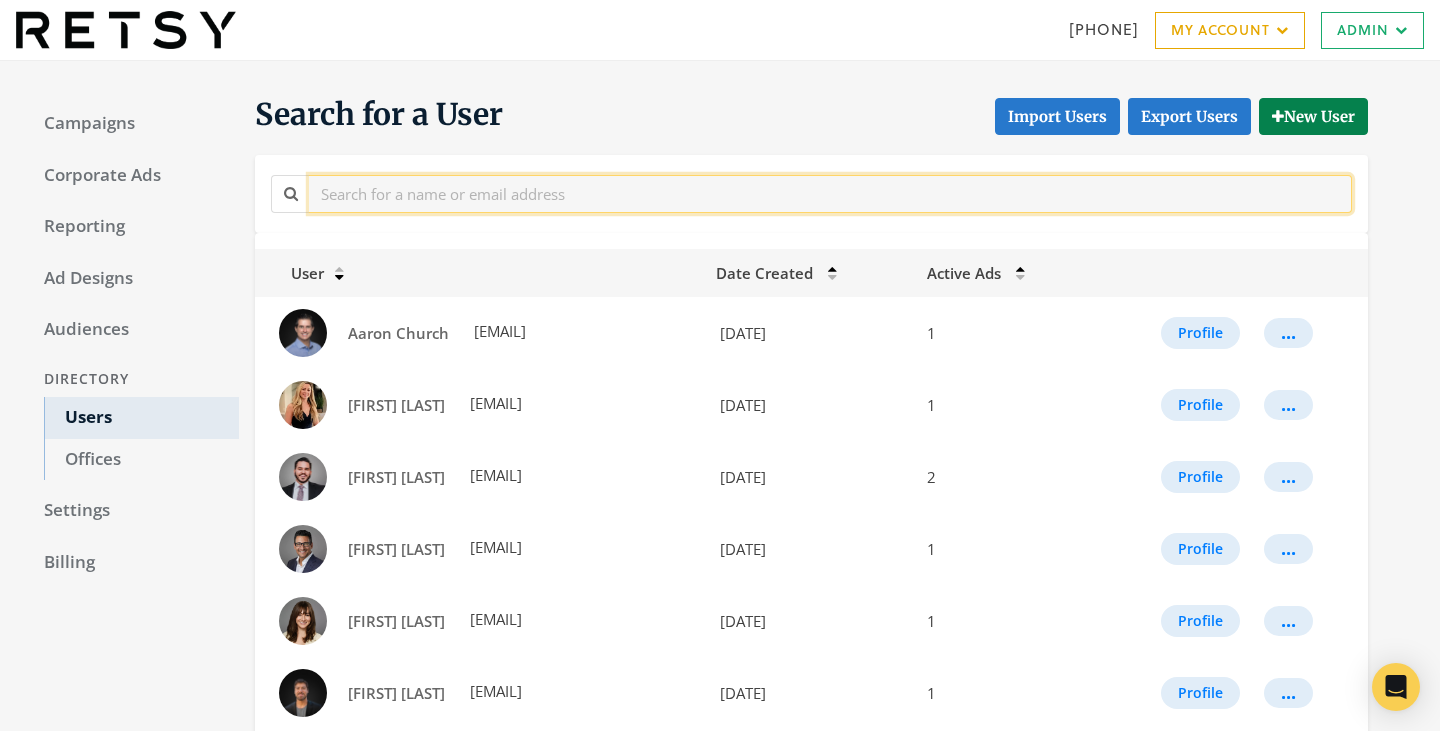 click 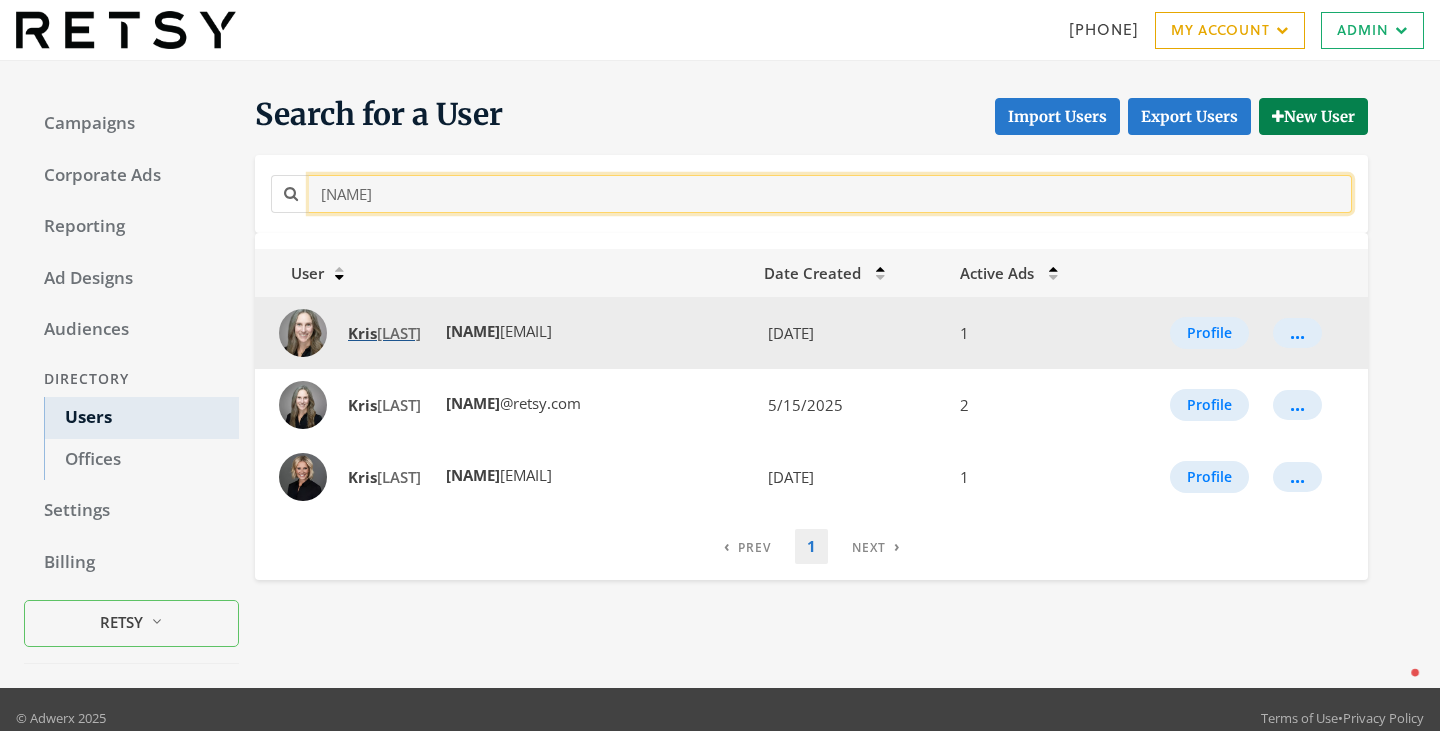 type on "[NAME]" 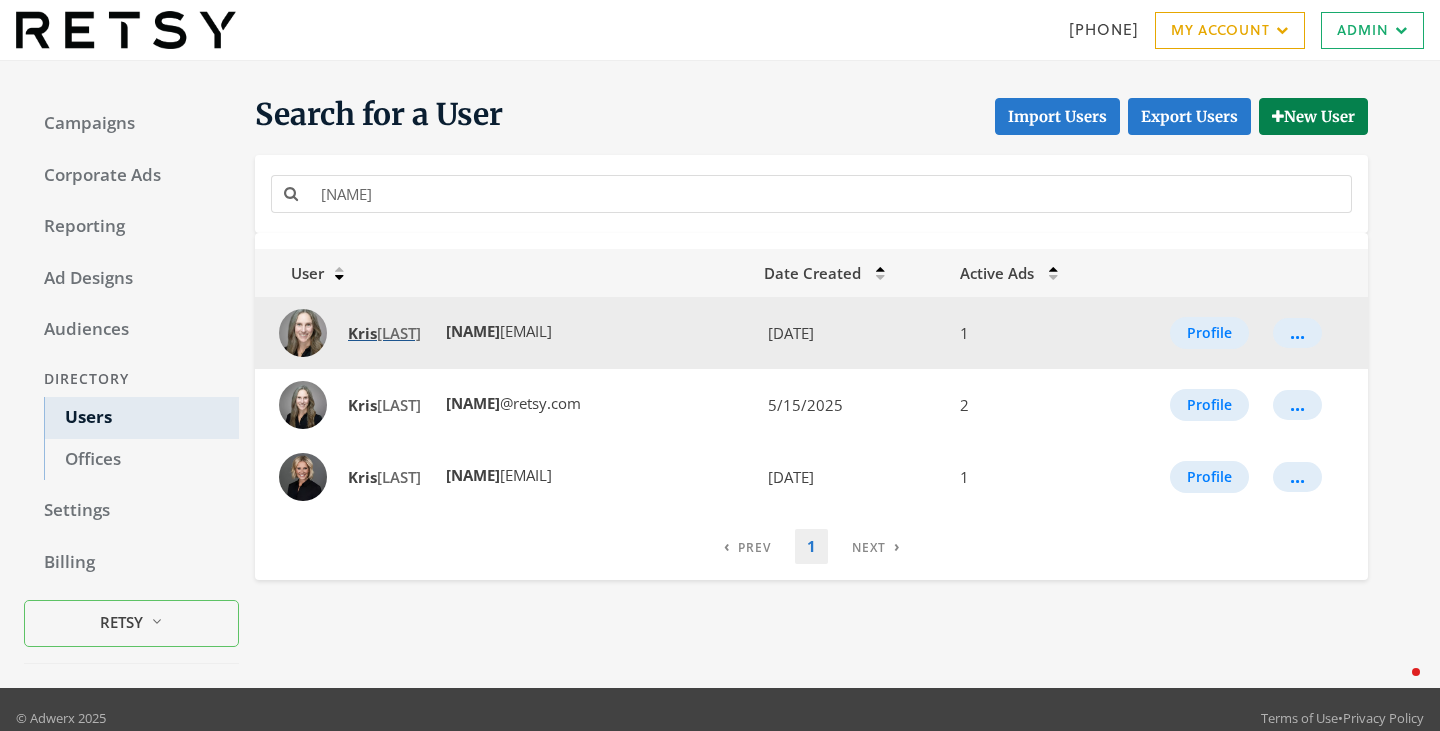 click on "[FIRST] [LAST]" 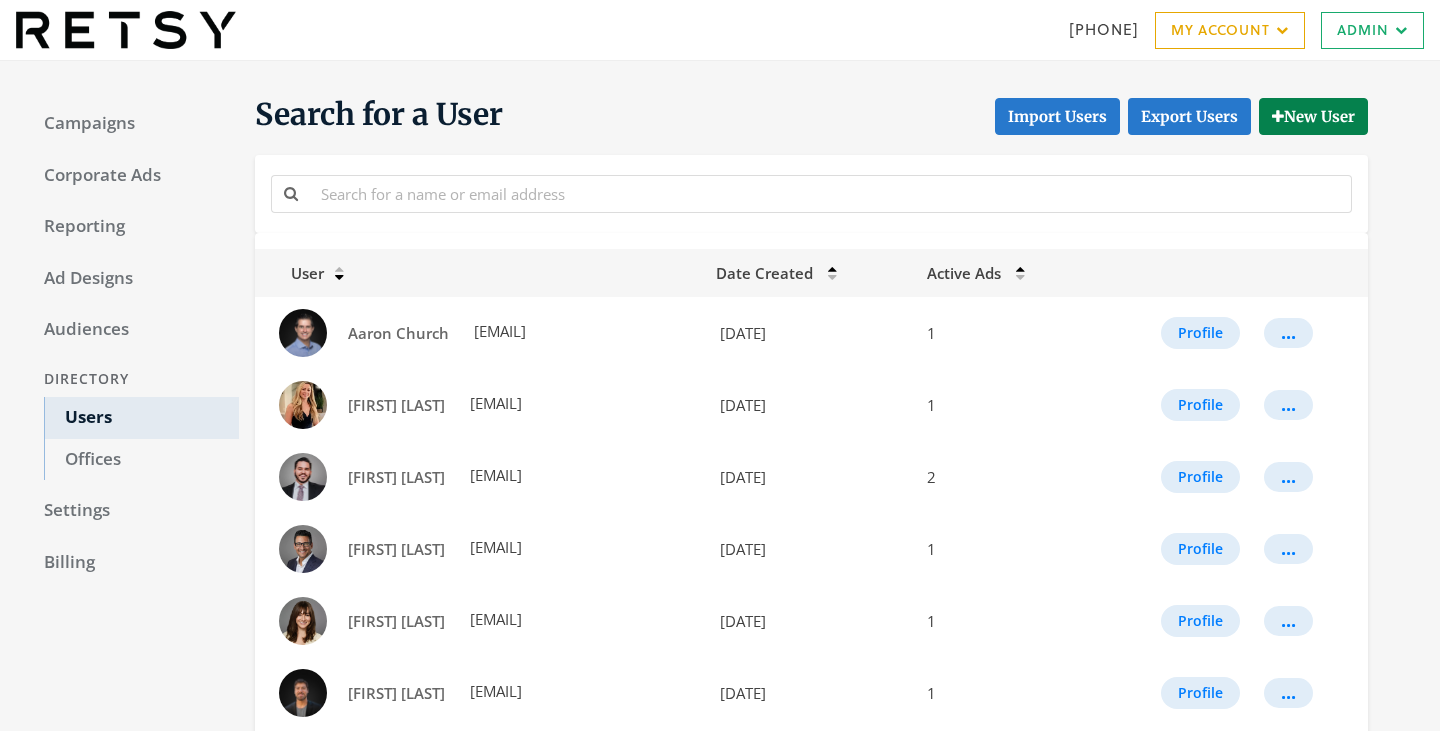 scroll, scrollTop: 0, scrollLeft: 0, axis: both 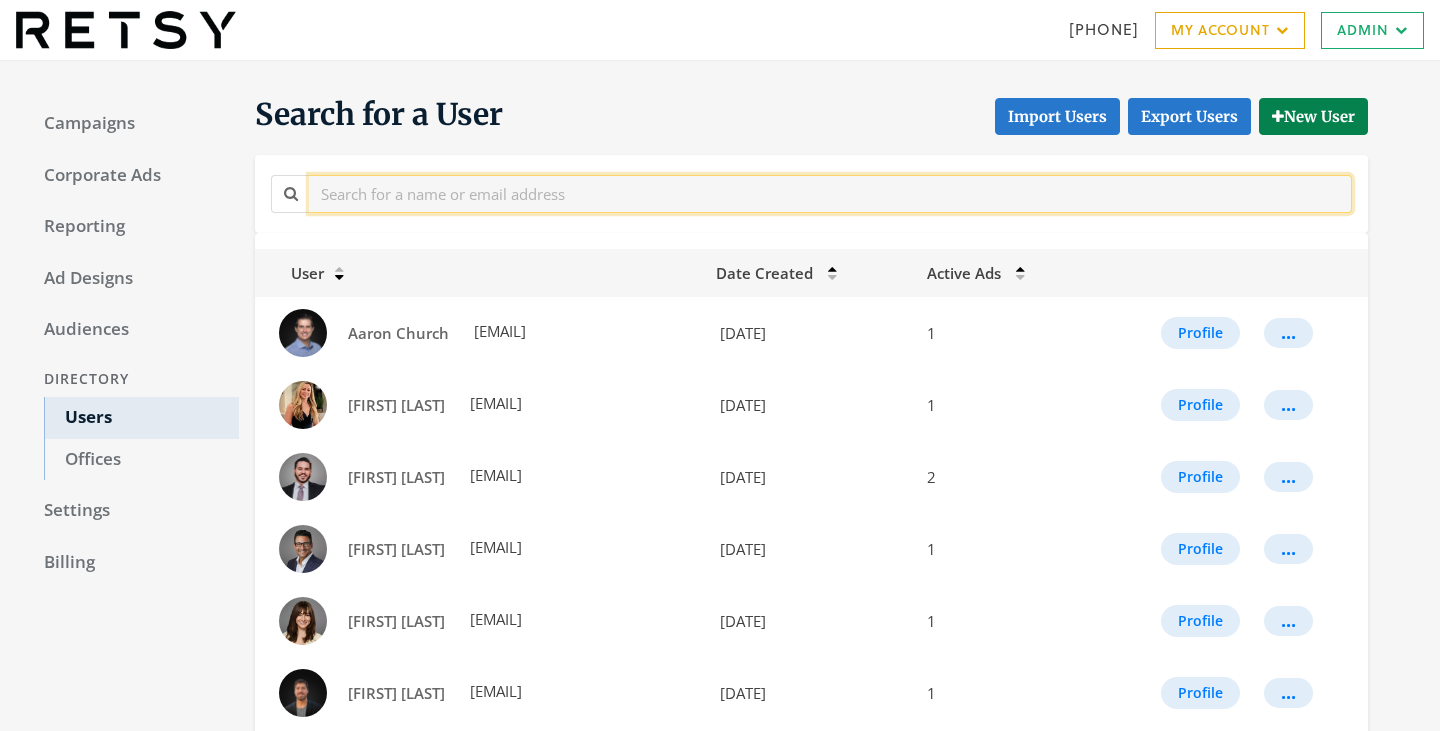 click 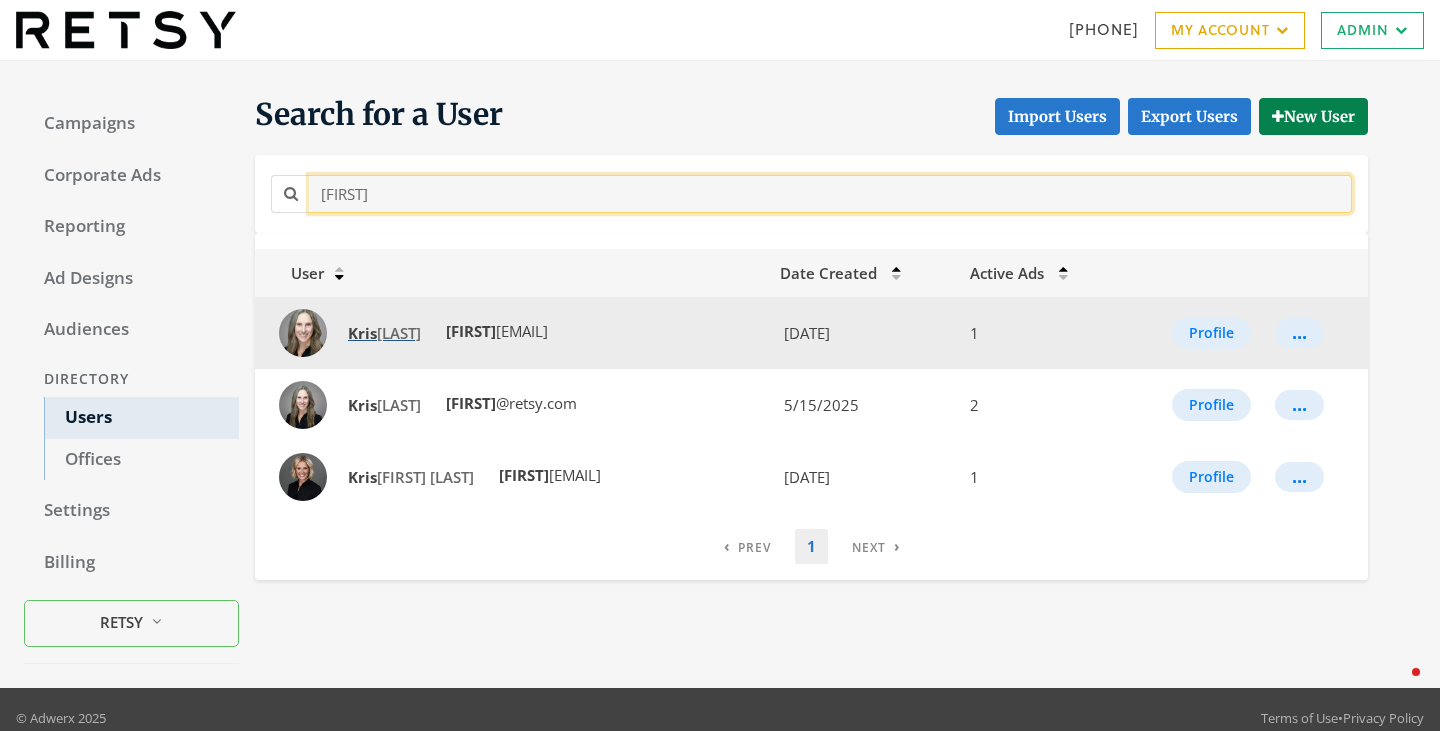type on "[FIRST]" 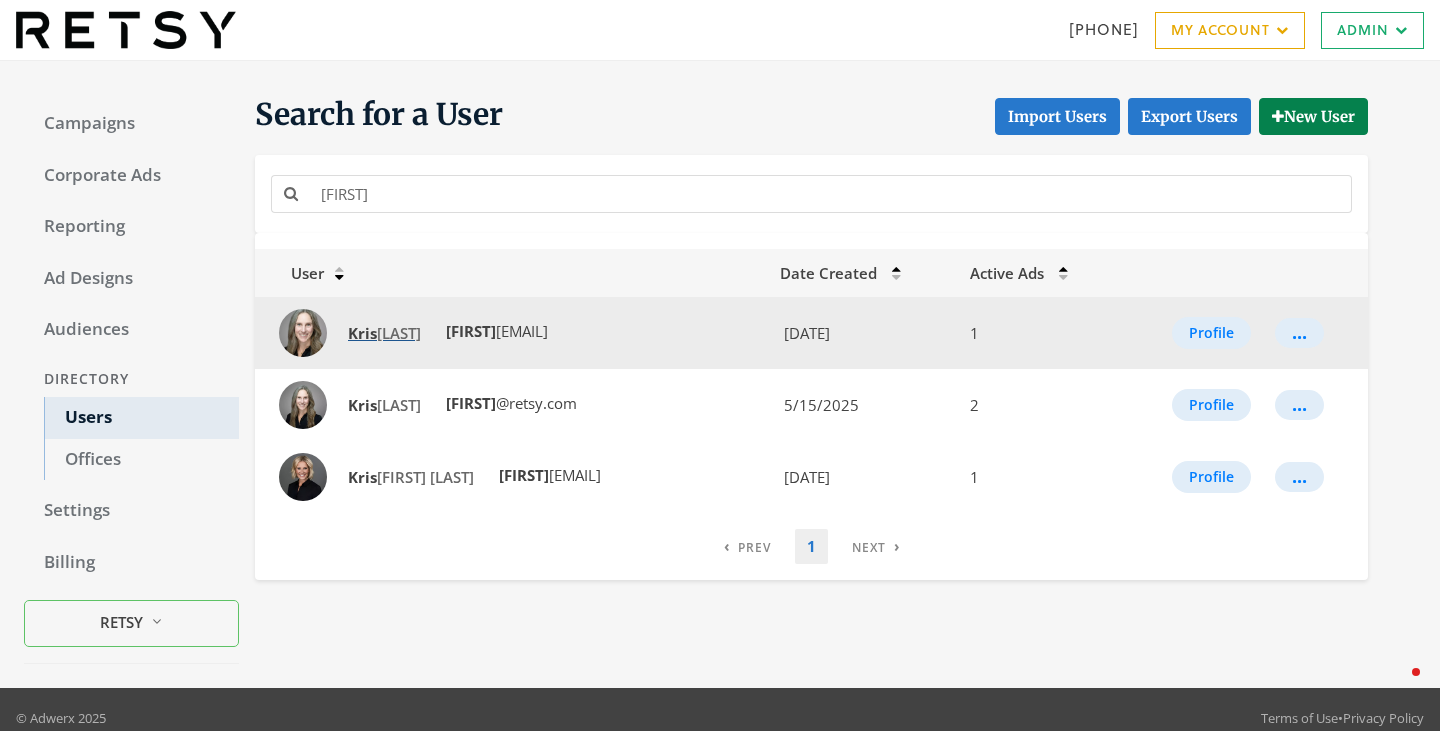 click on "[FIRST]  [LAST]" 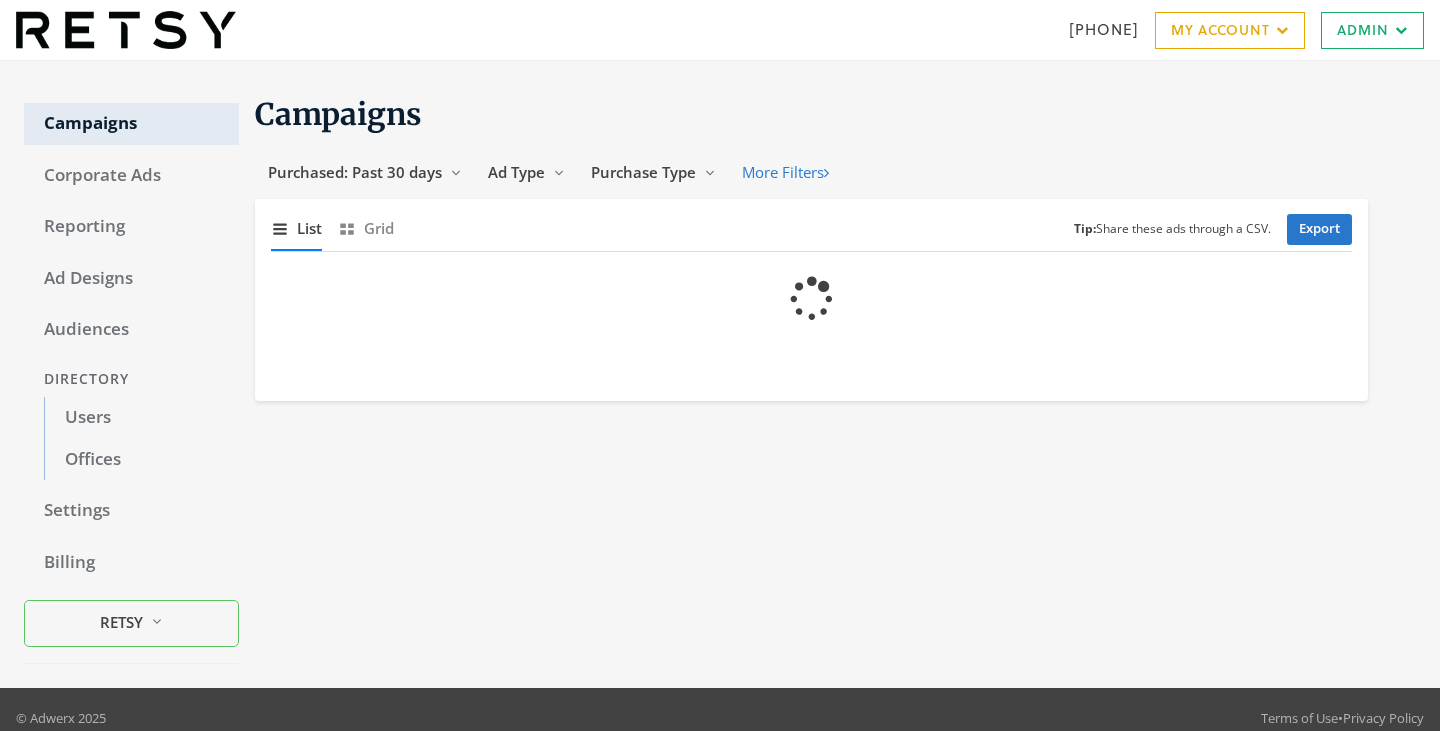 scroll, scrollTop: 0, scrollLeft: 0, axis: both 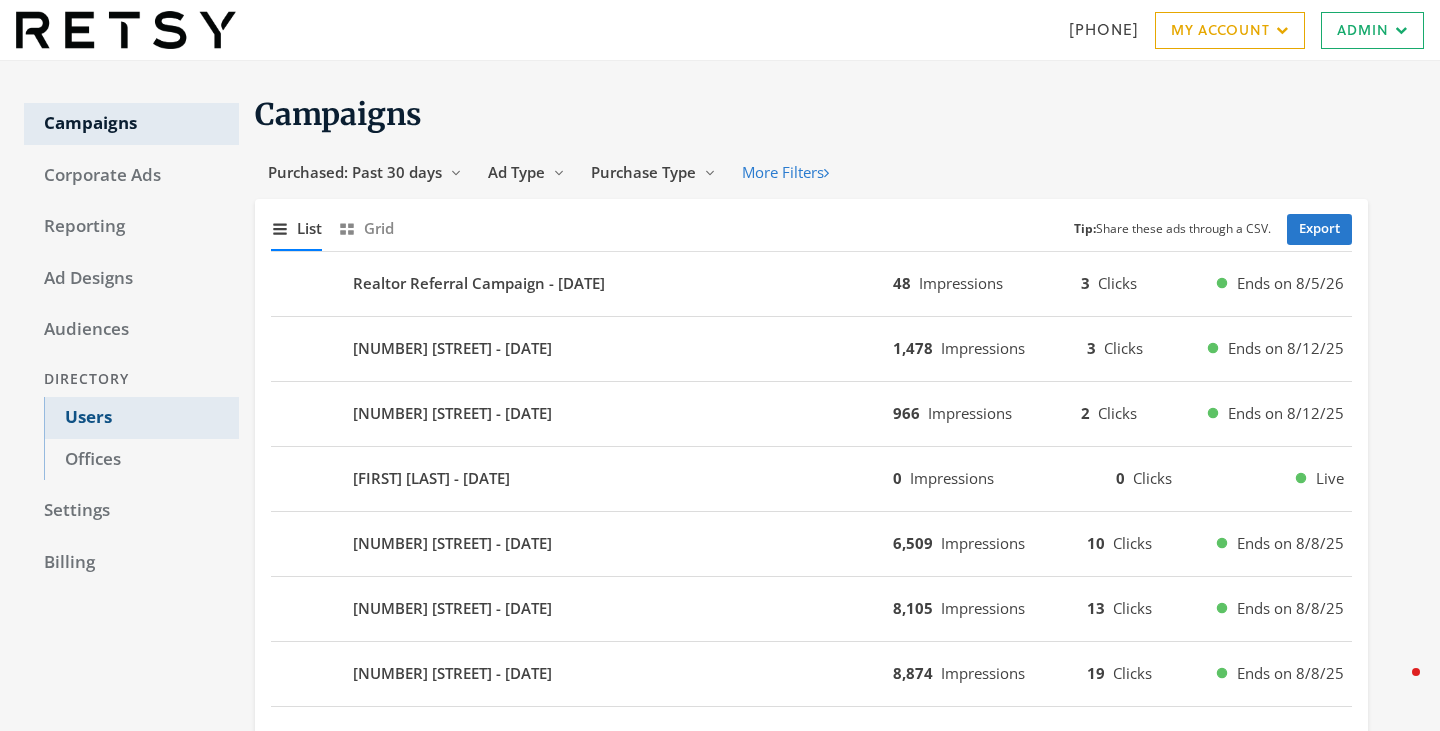 click on "Users" 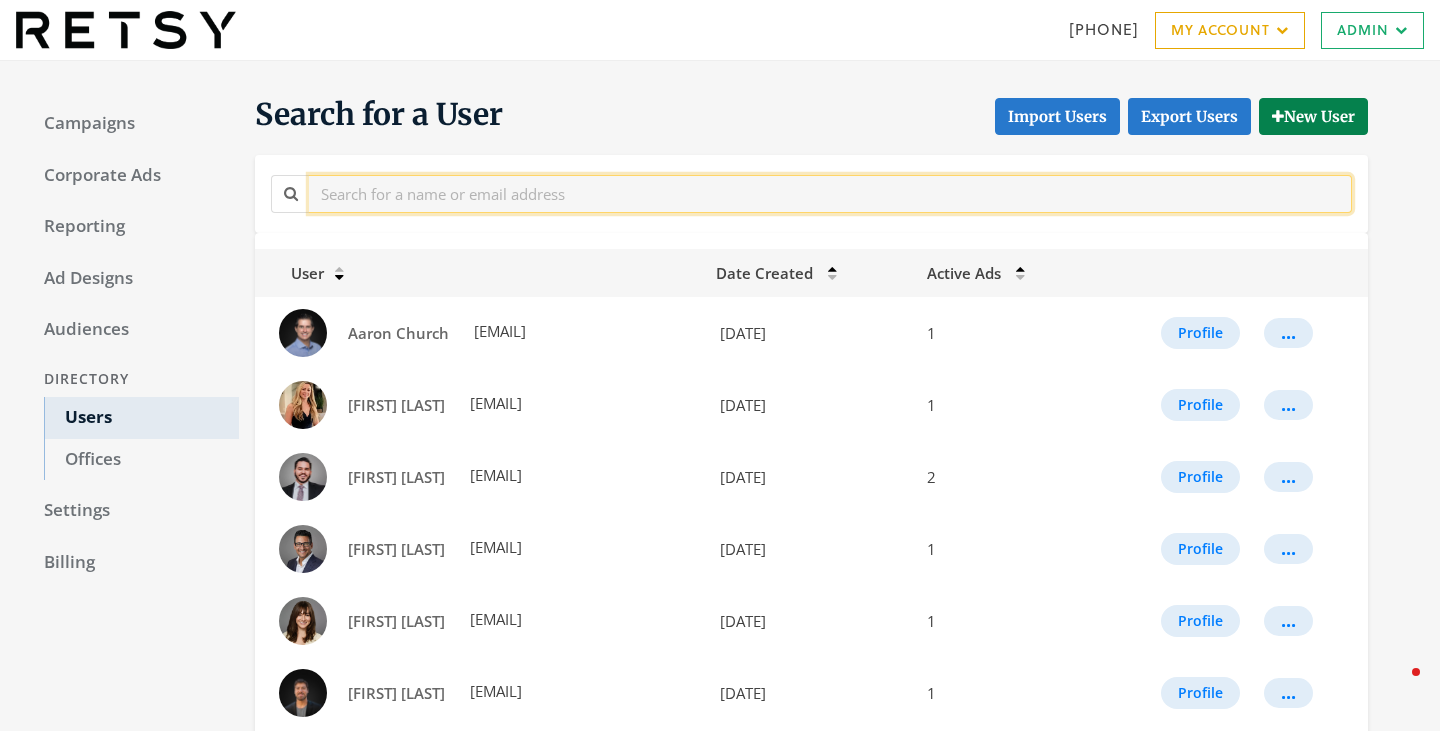 click 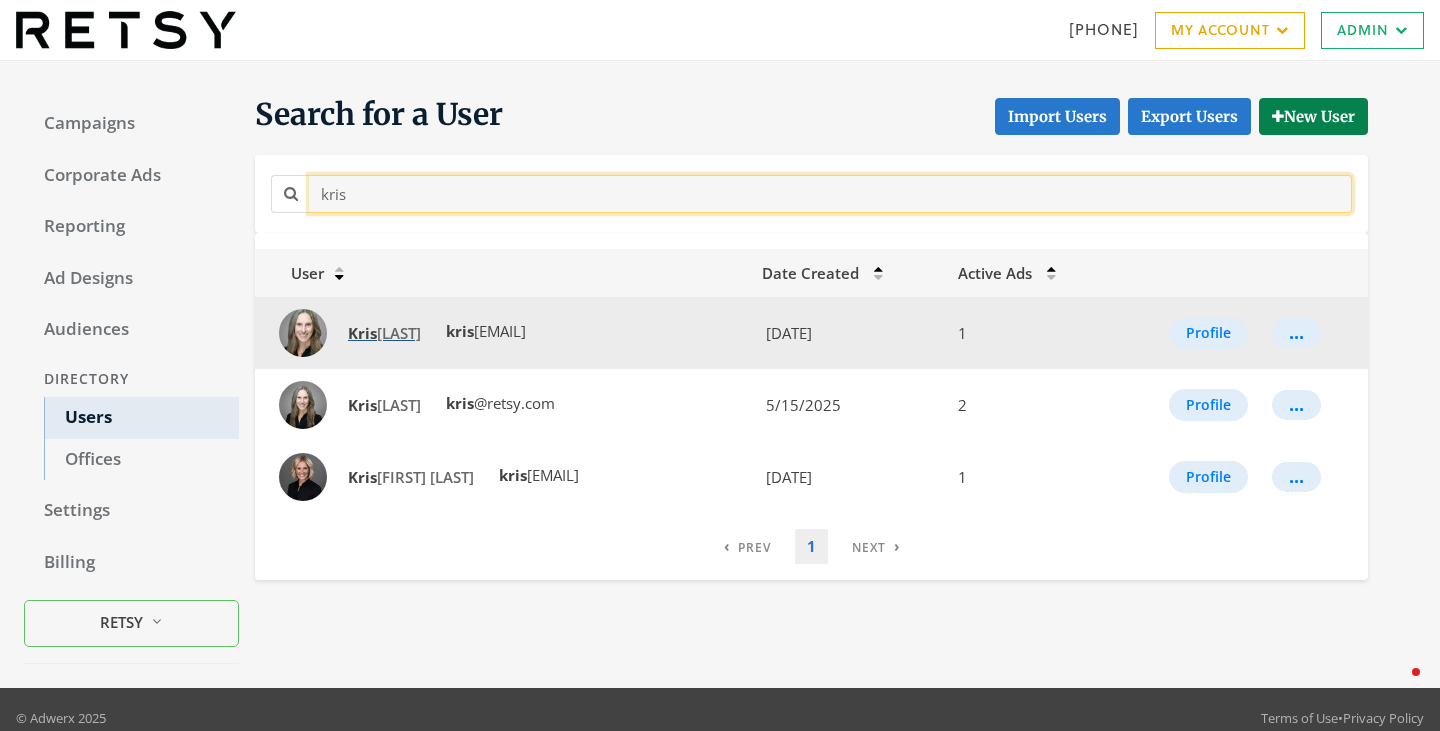 type on "kris" 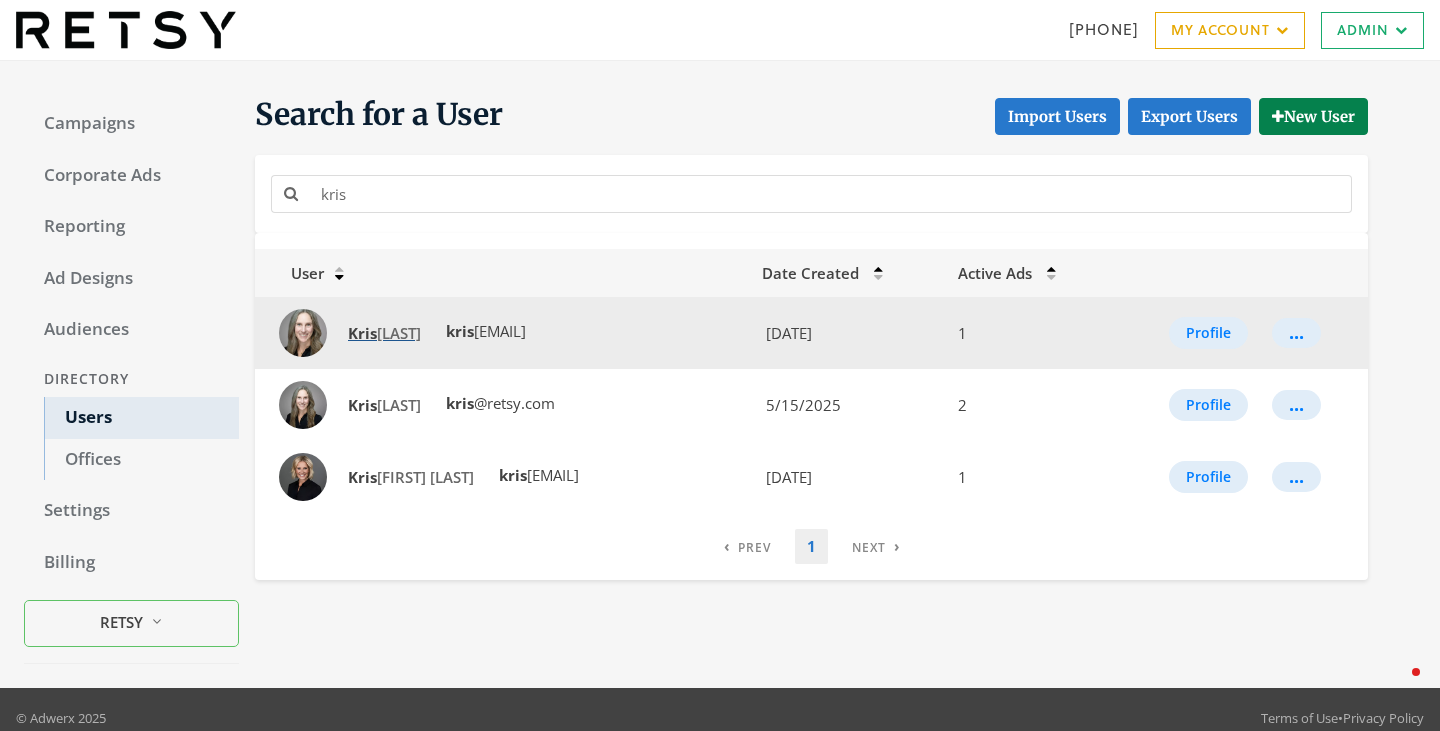 click on "Kris  McLaughlin" 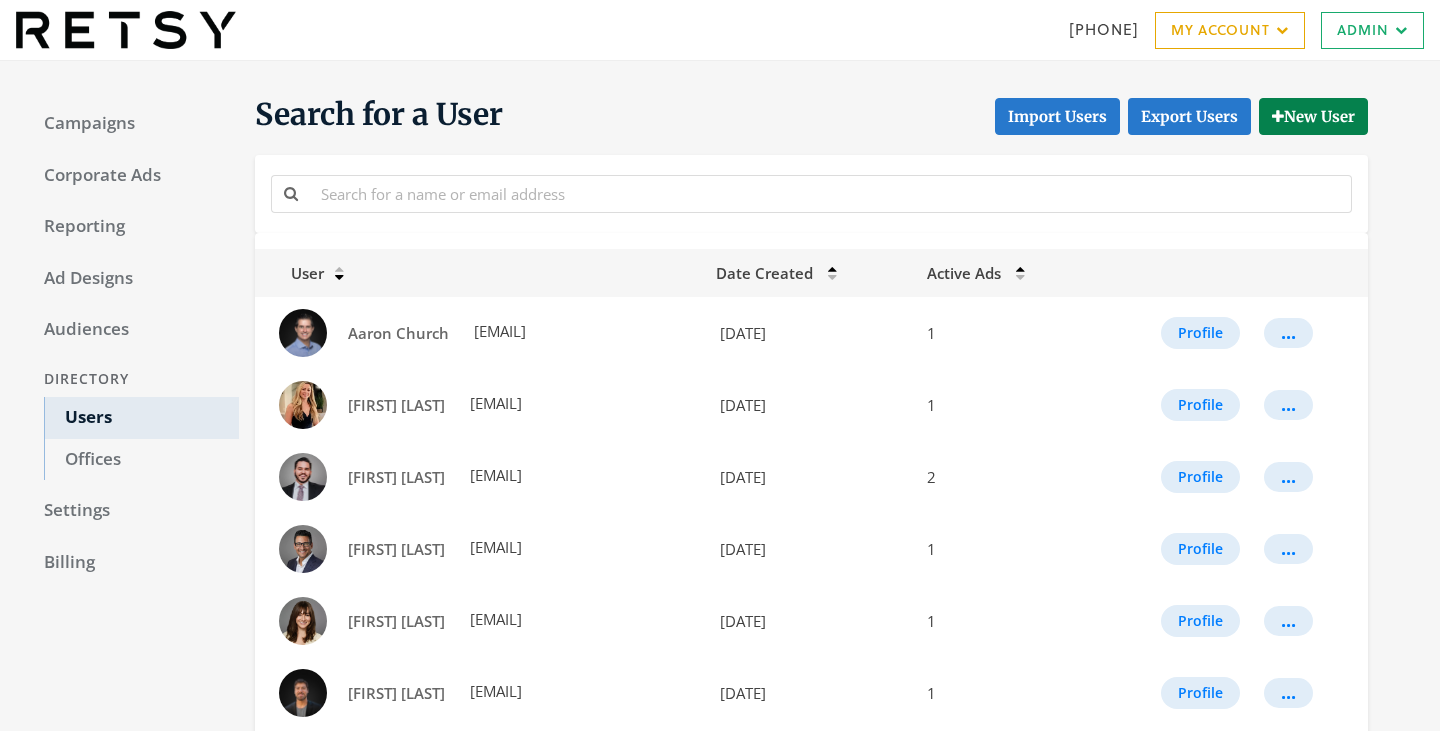 scroll, scrollTop: 0, scrollLeft: 0, axis: both 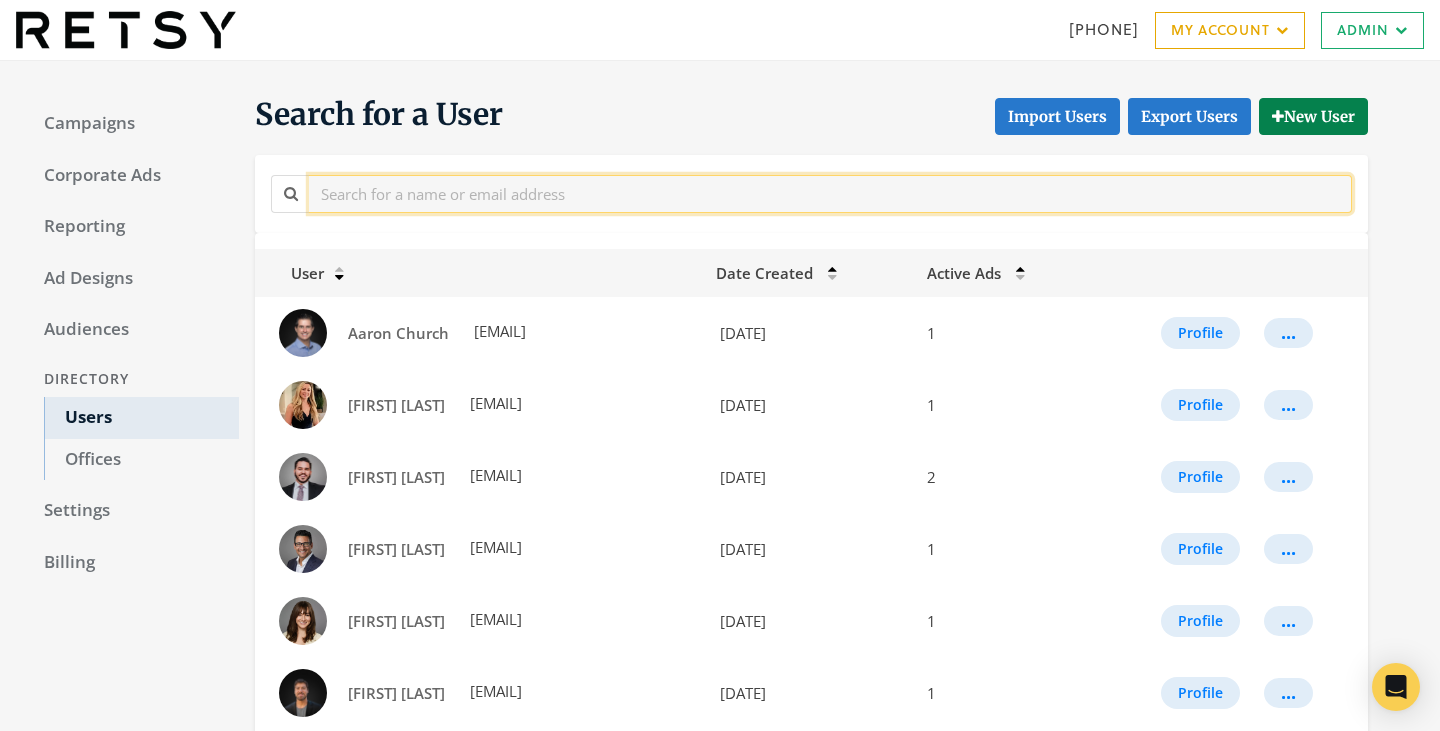 click 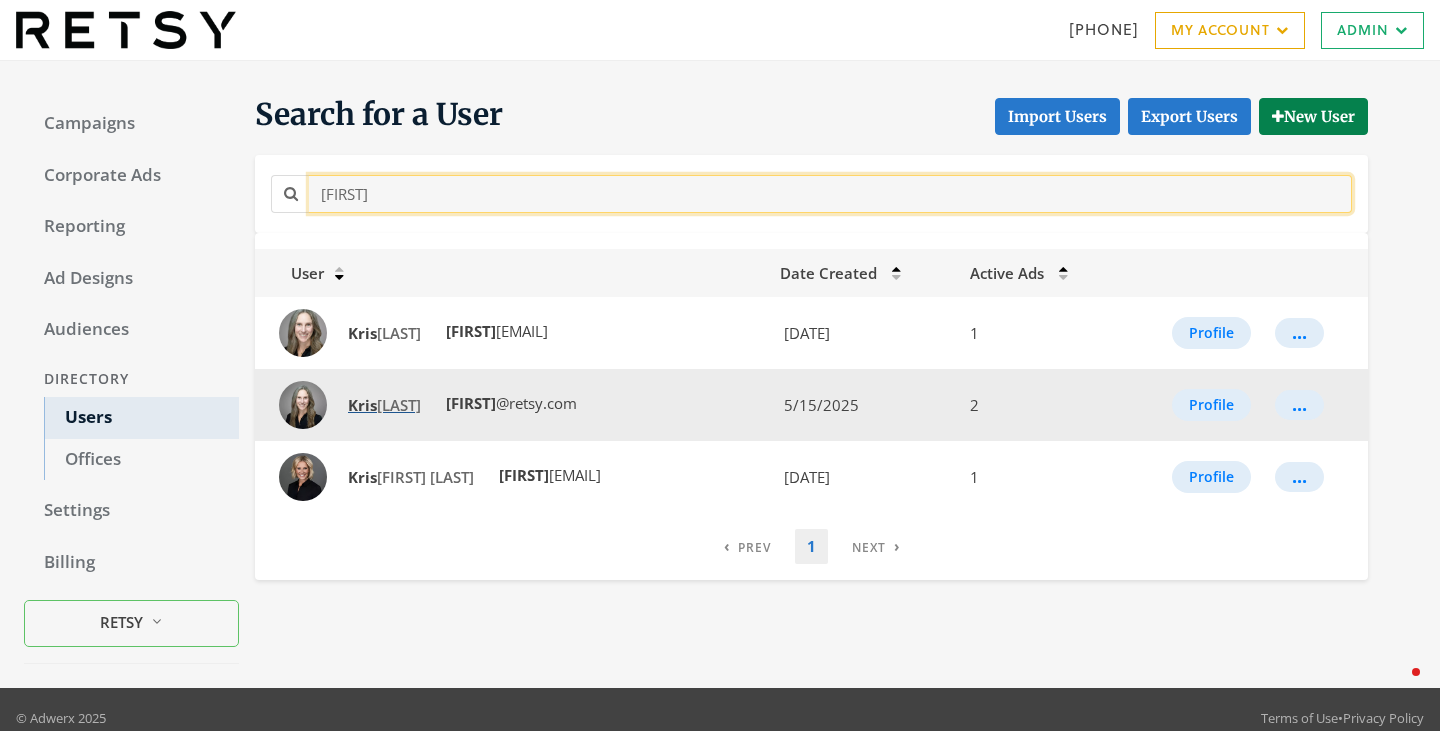 type on "[FIRST]" 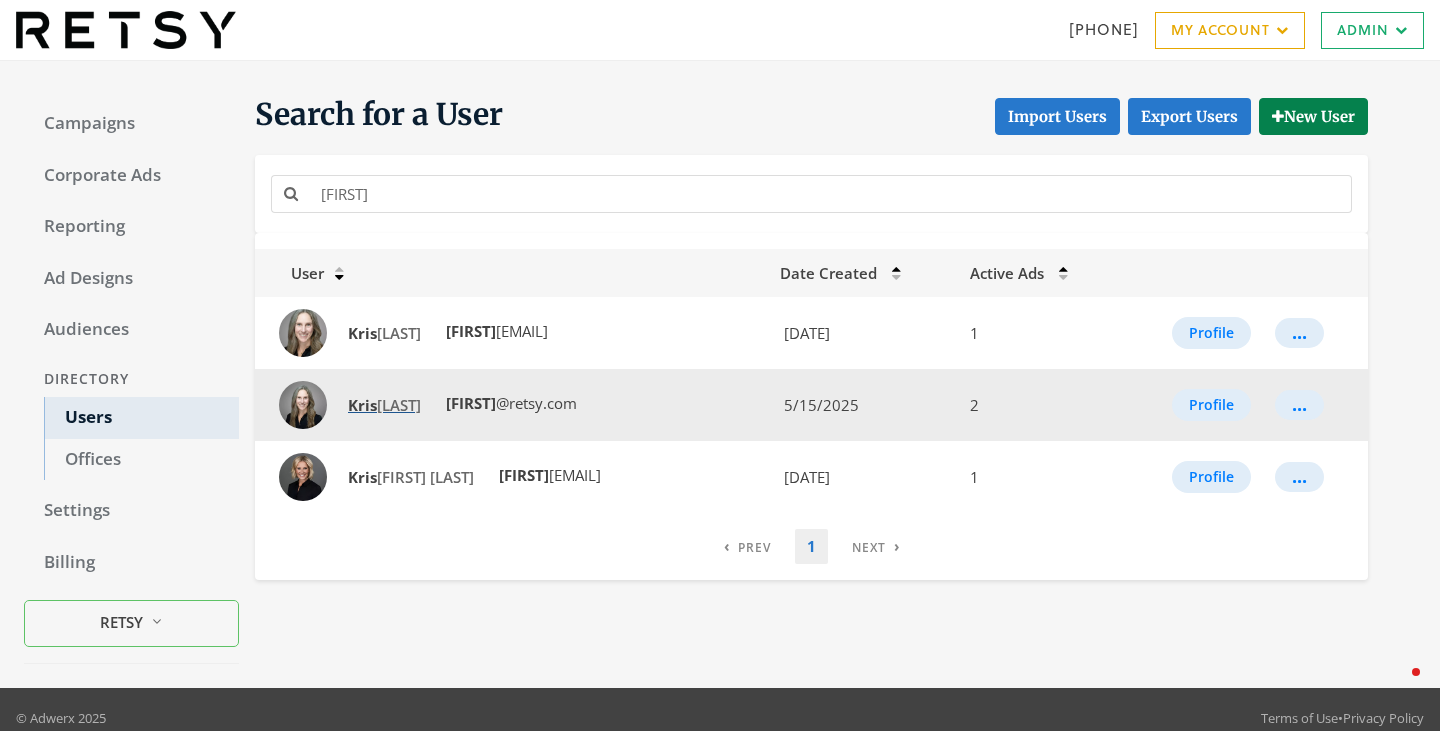 click on "[FIRST]  [LAST]" 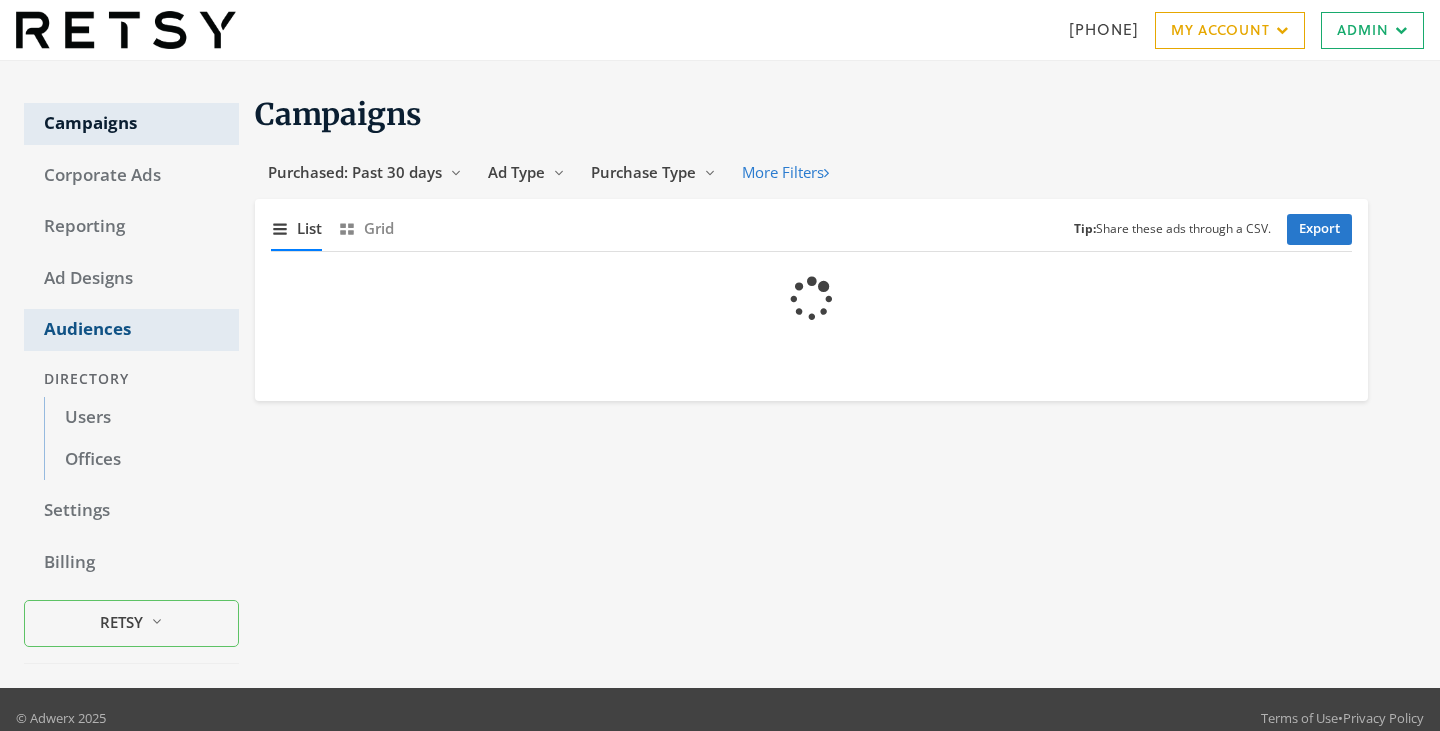scroll, scrollTop: 0, scrollLeft: 0, axis: both 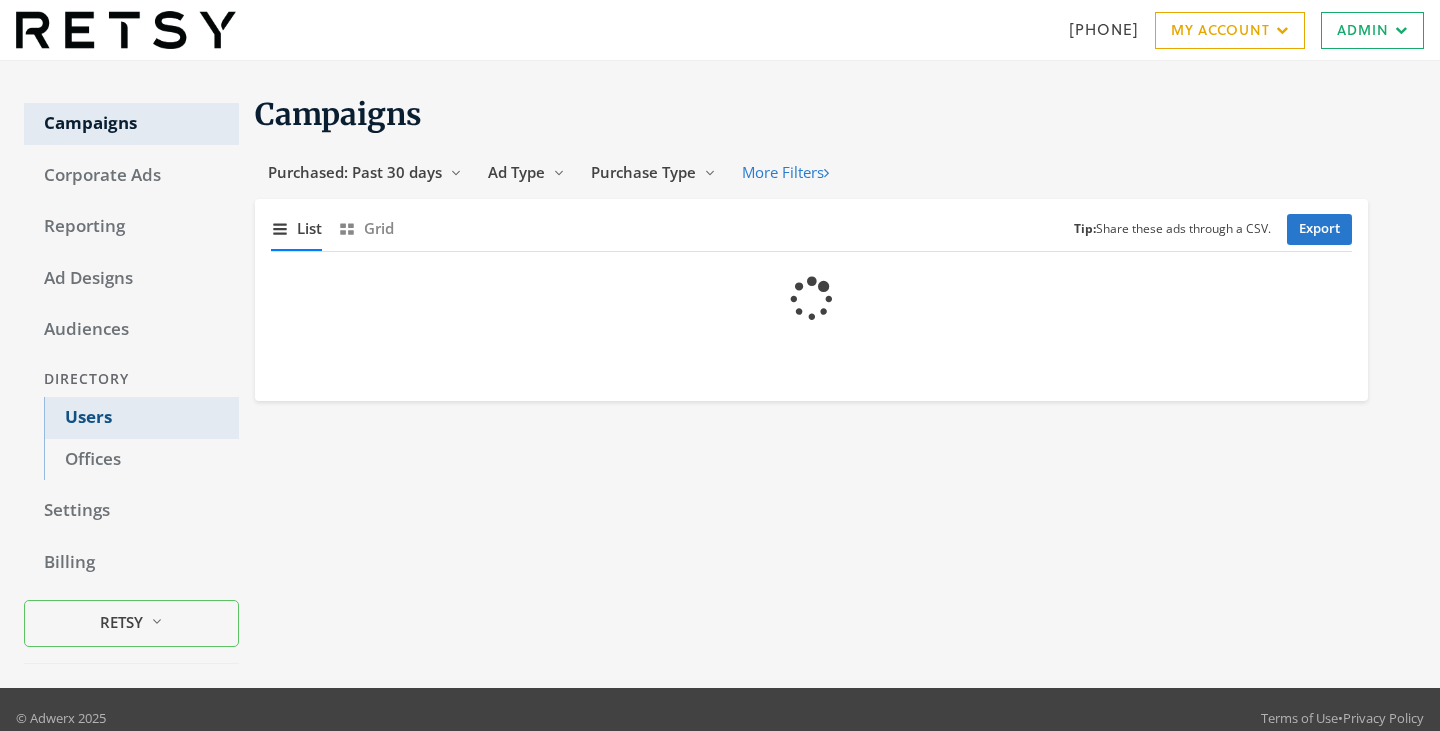 click on "Users" 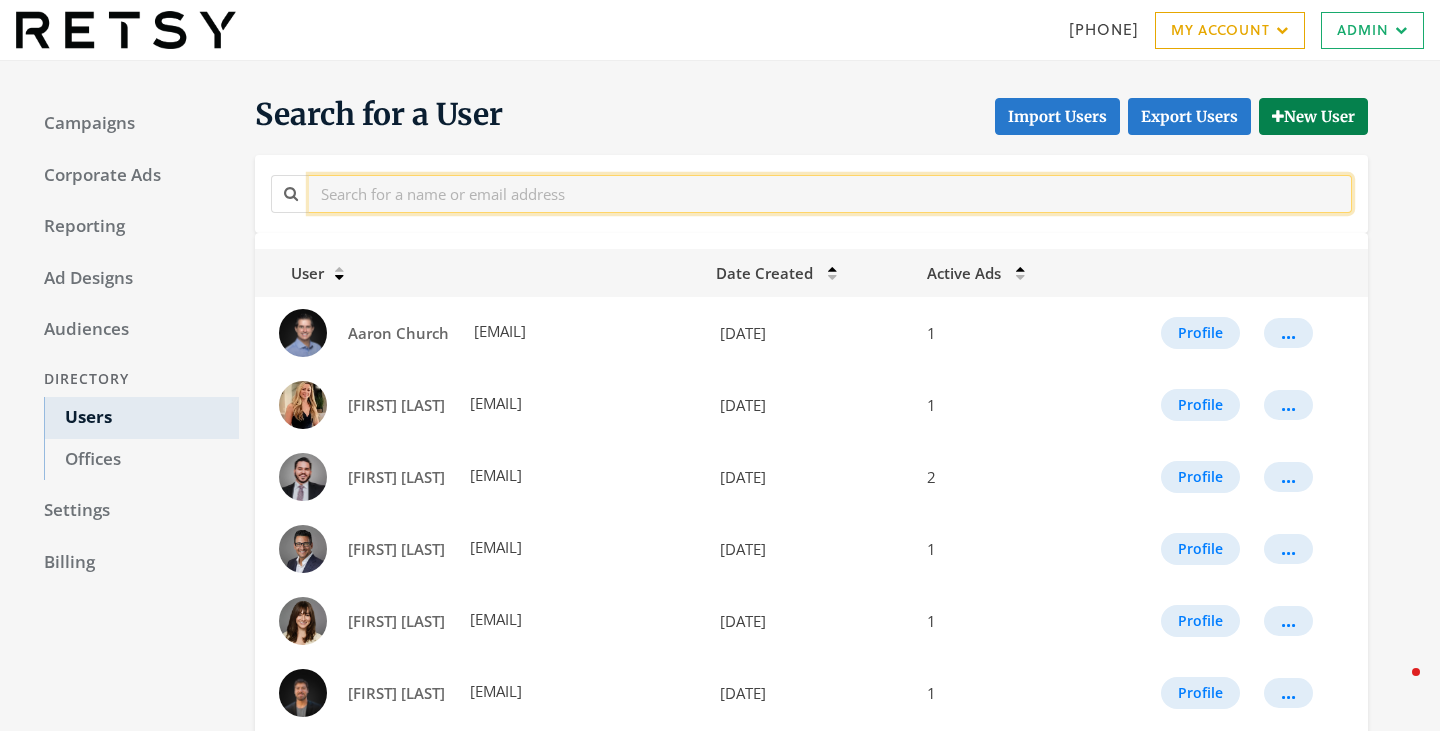 click 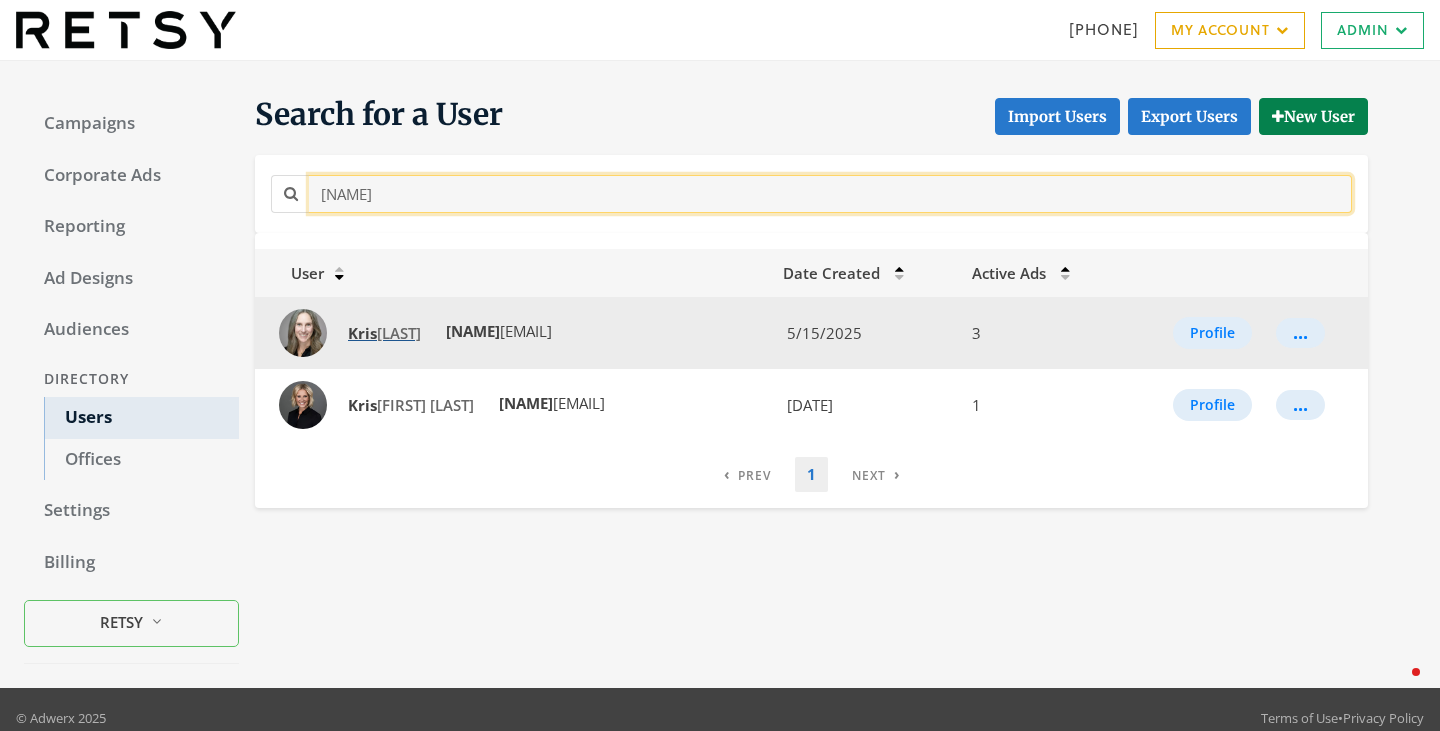 type on "kris" 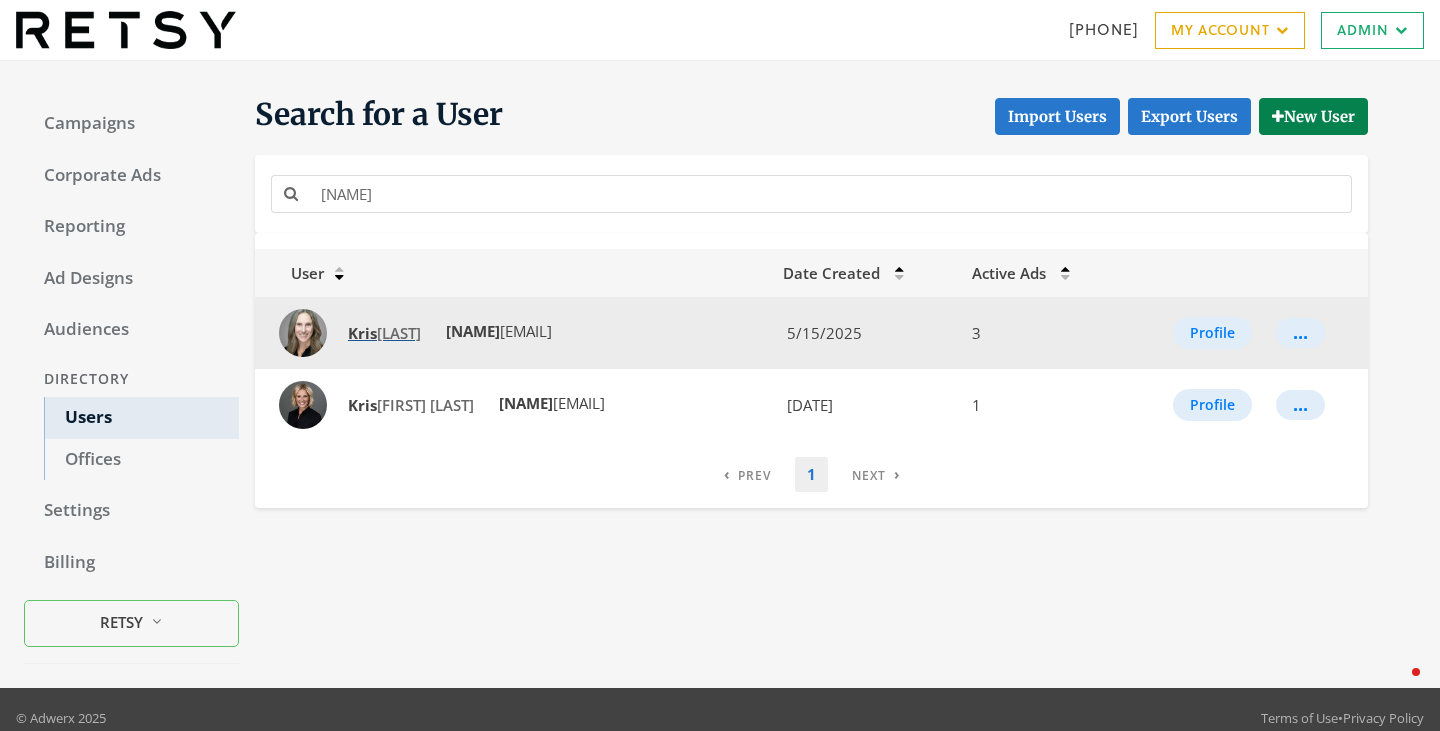 click on "Kris  McLaughlin" 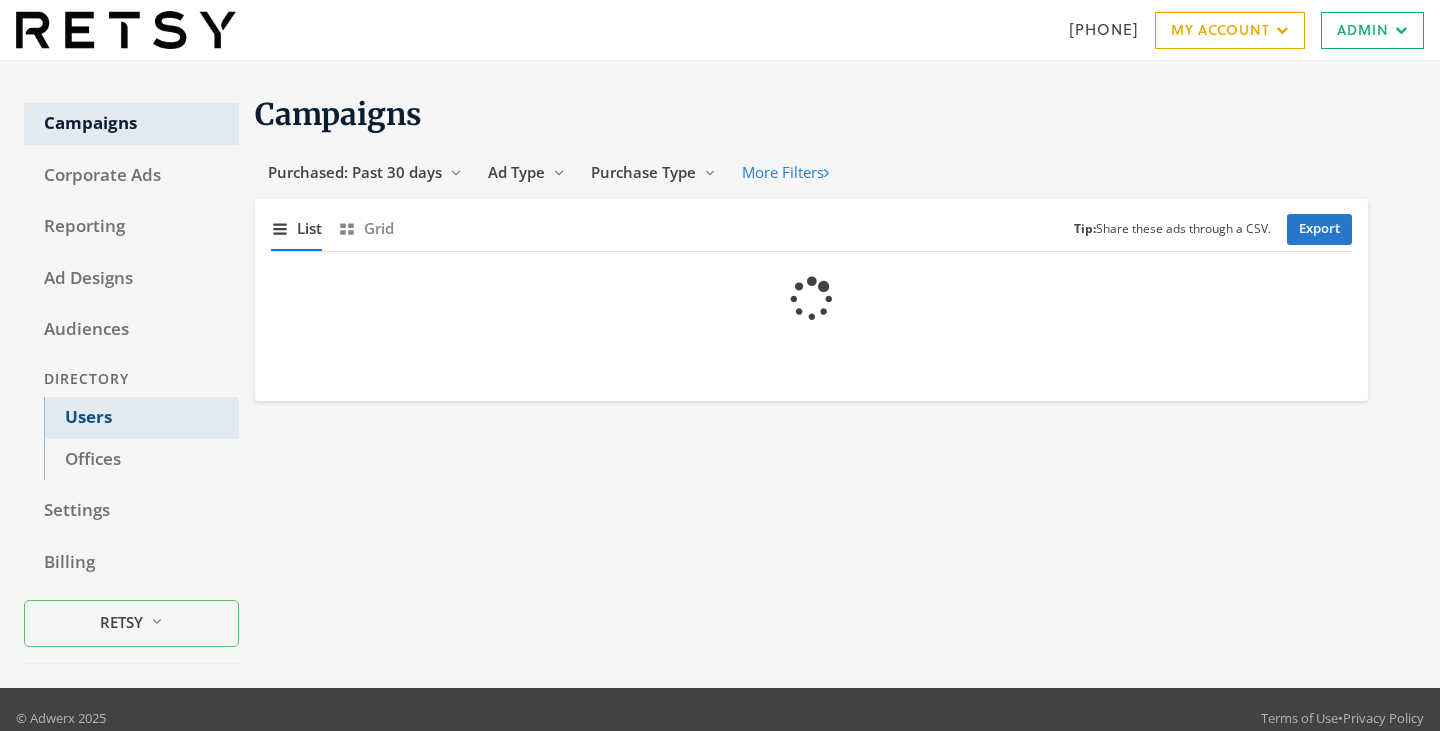 scroll, scrollTop: 0, scrollLeft: 0, axis: both 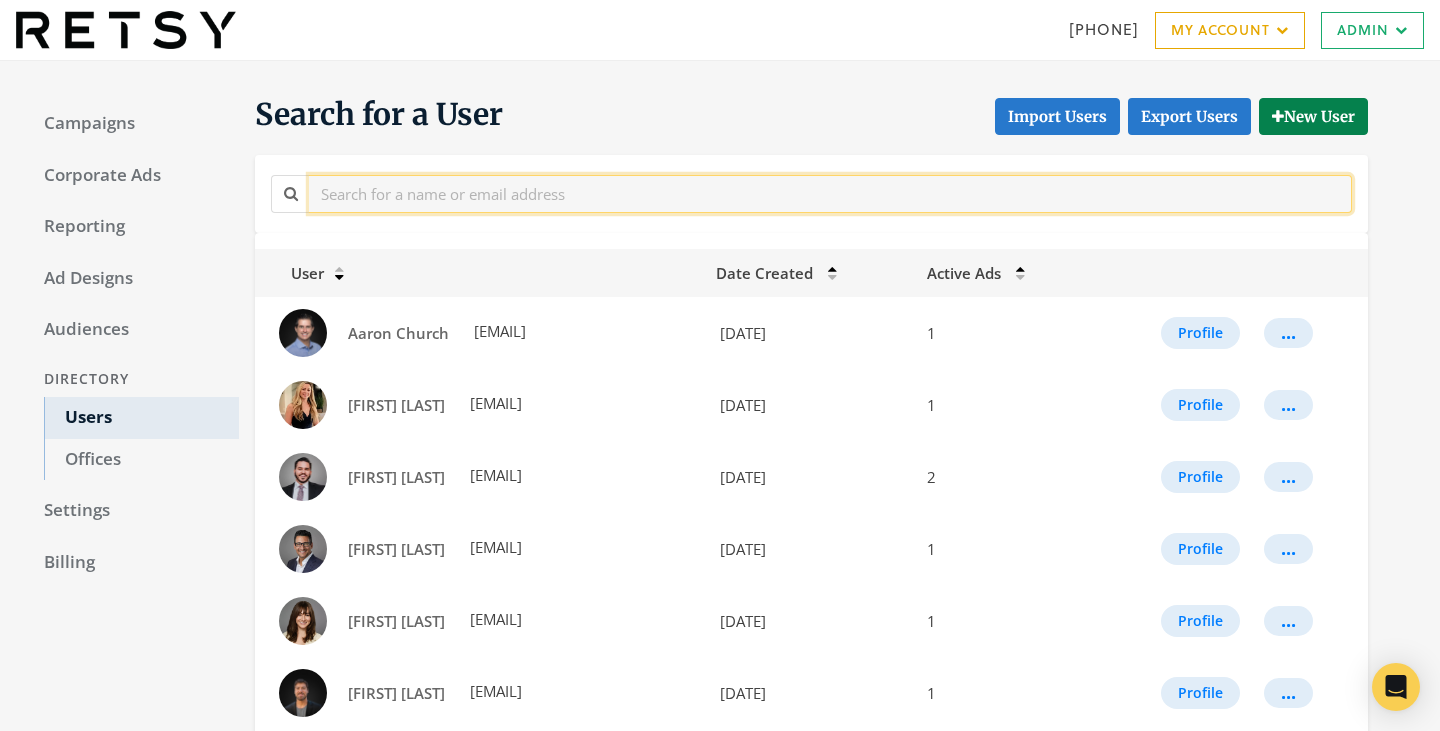 click 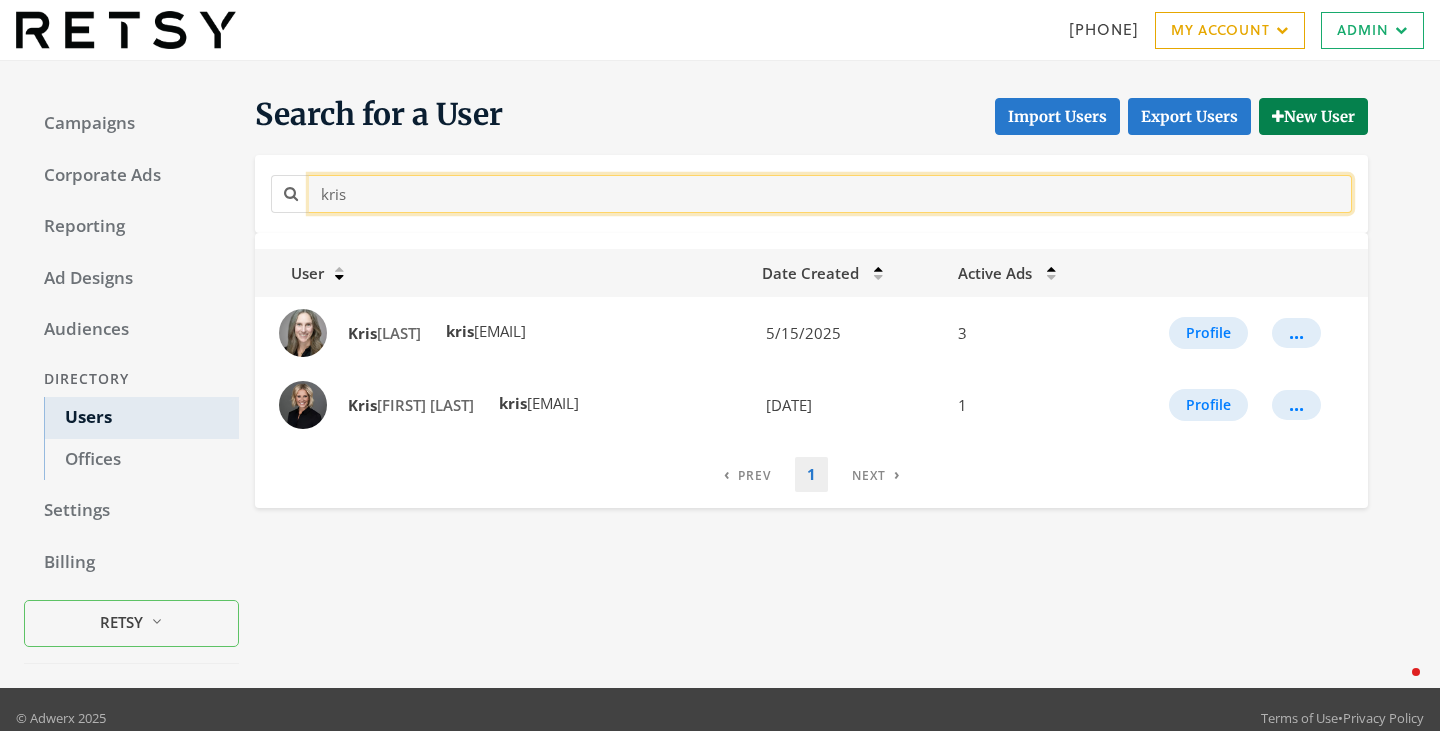 type on "kris" 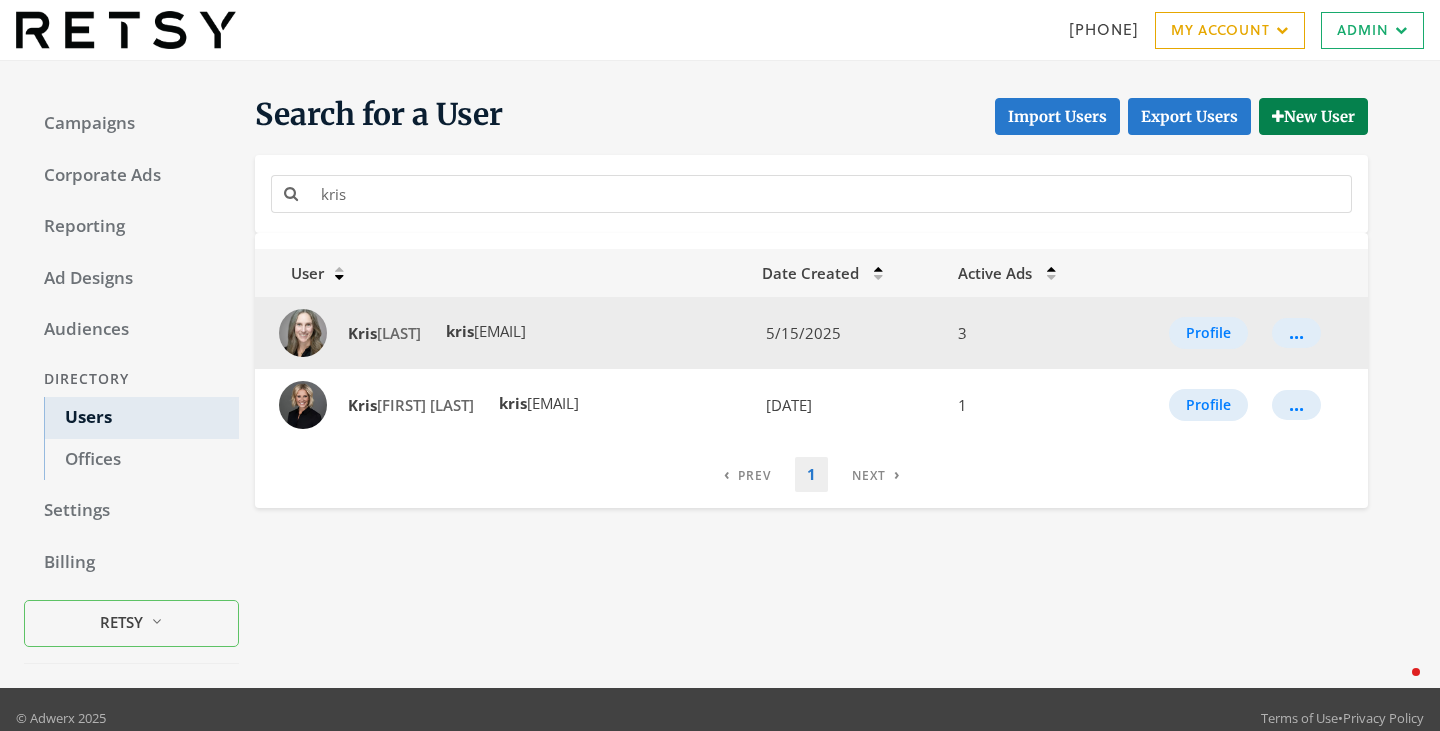 drag, startPoint x: 672, startPoint y: 333, endPoint x: 487, endPoint y: 331, distance: 185.0108 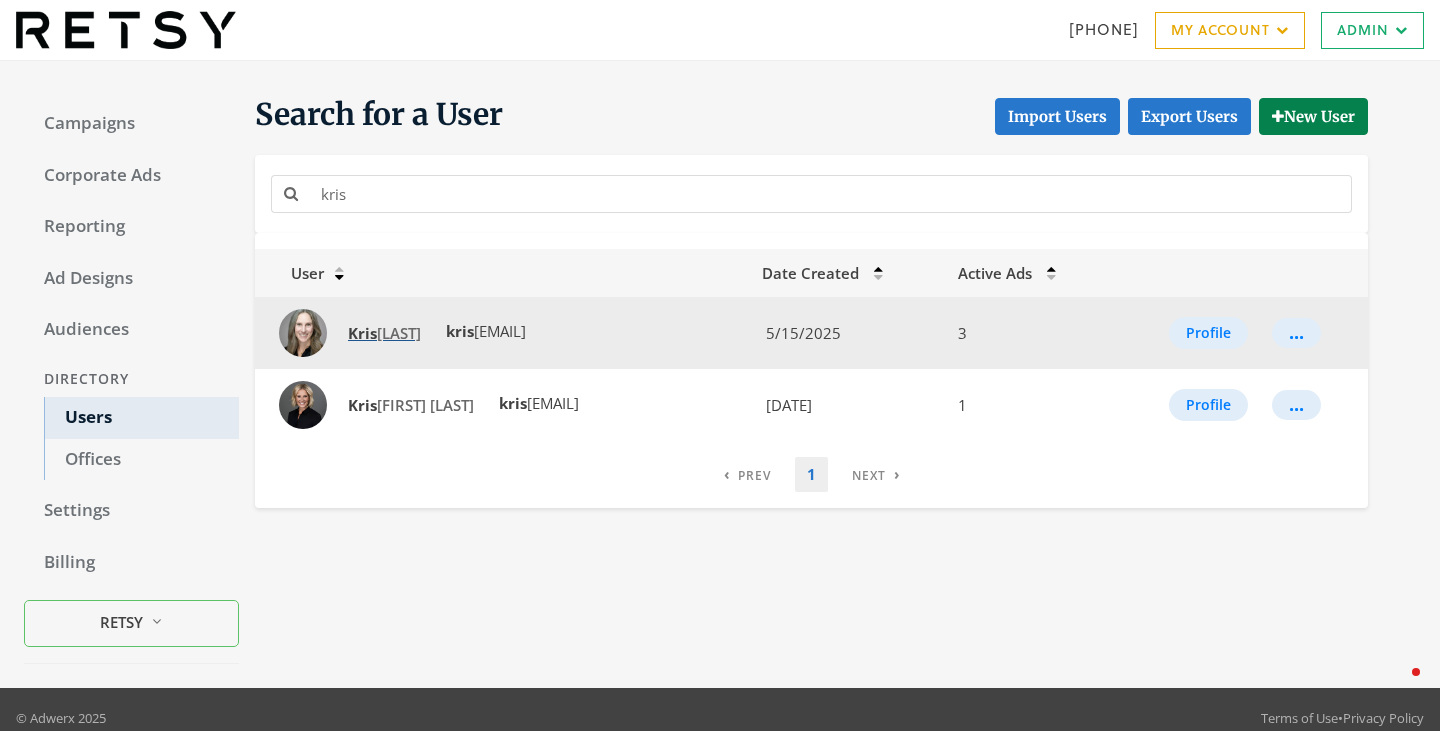 click on "[FIRST]  [LAST]" 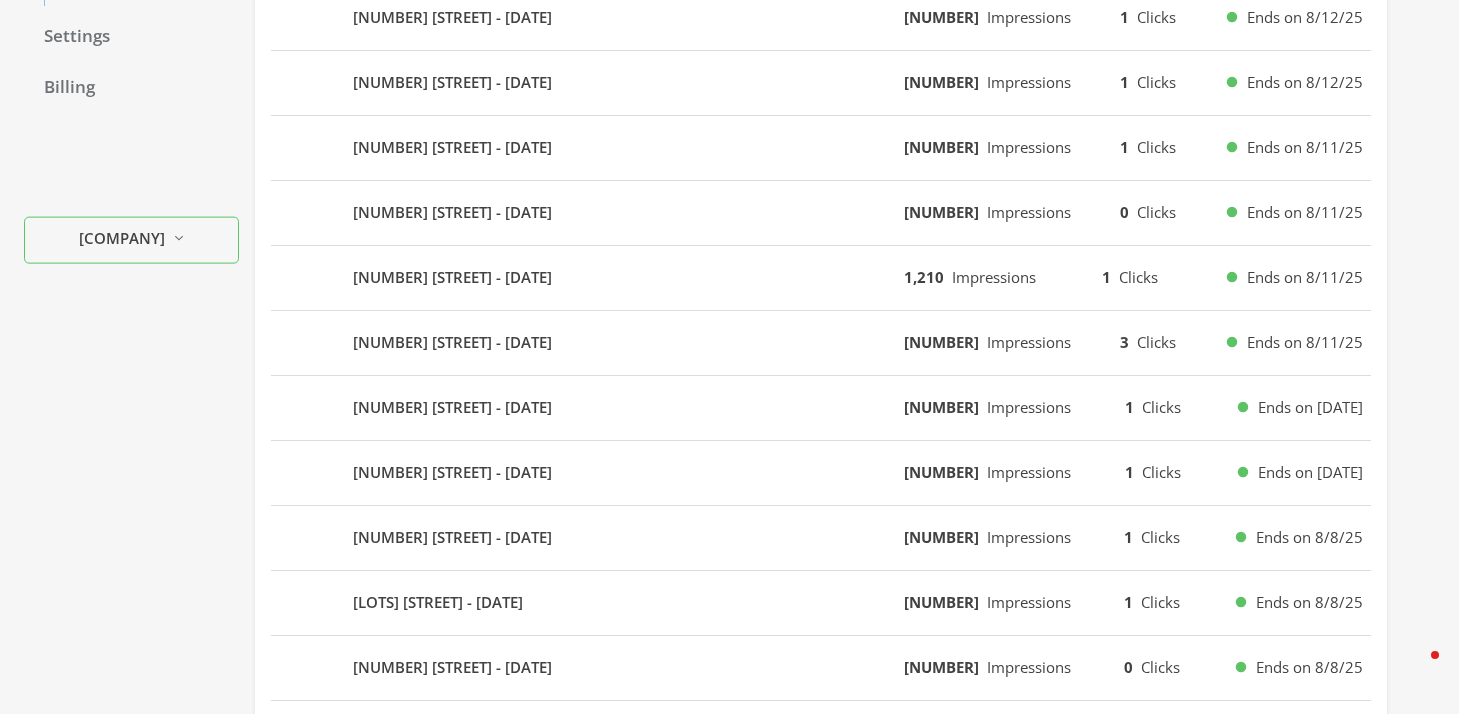scroll, scrollTop: 0, scrollLeft: 0, axis: both 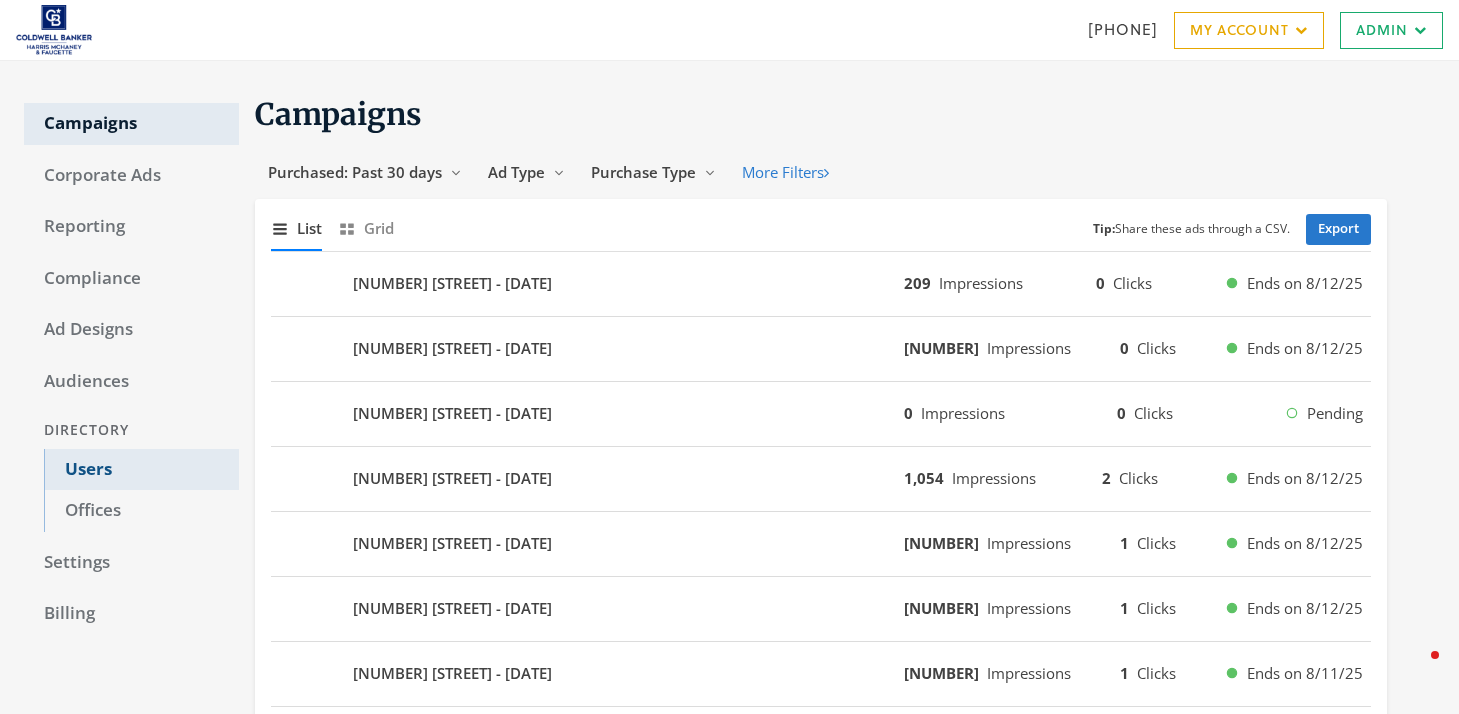 click on "Users" at bounding box center [141, 470] 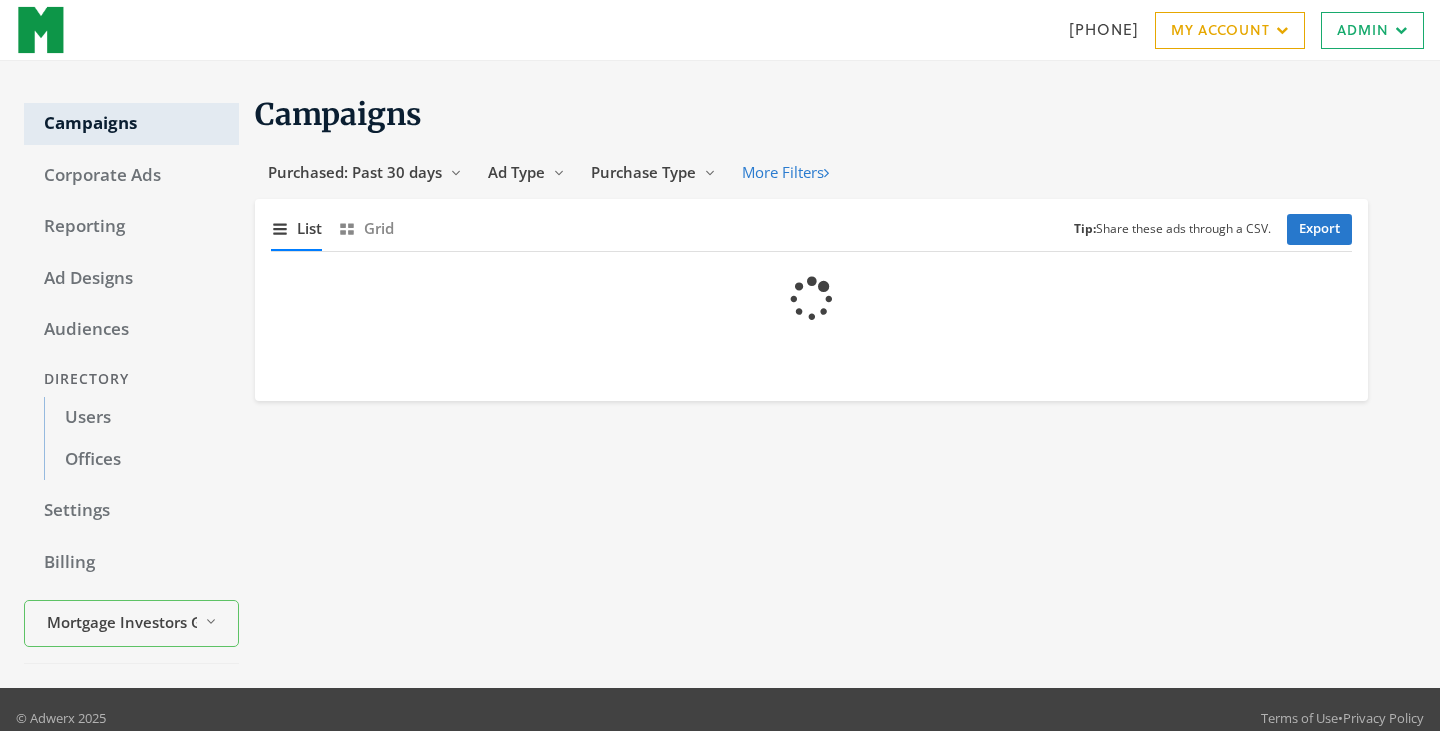 scroll, scrollTop: 0, scrollLeft: 0, axis: both 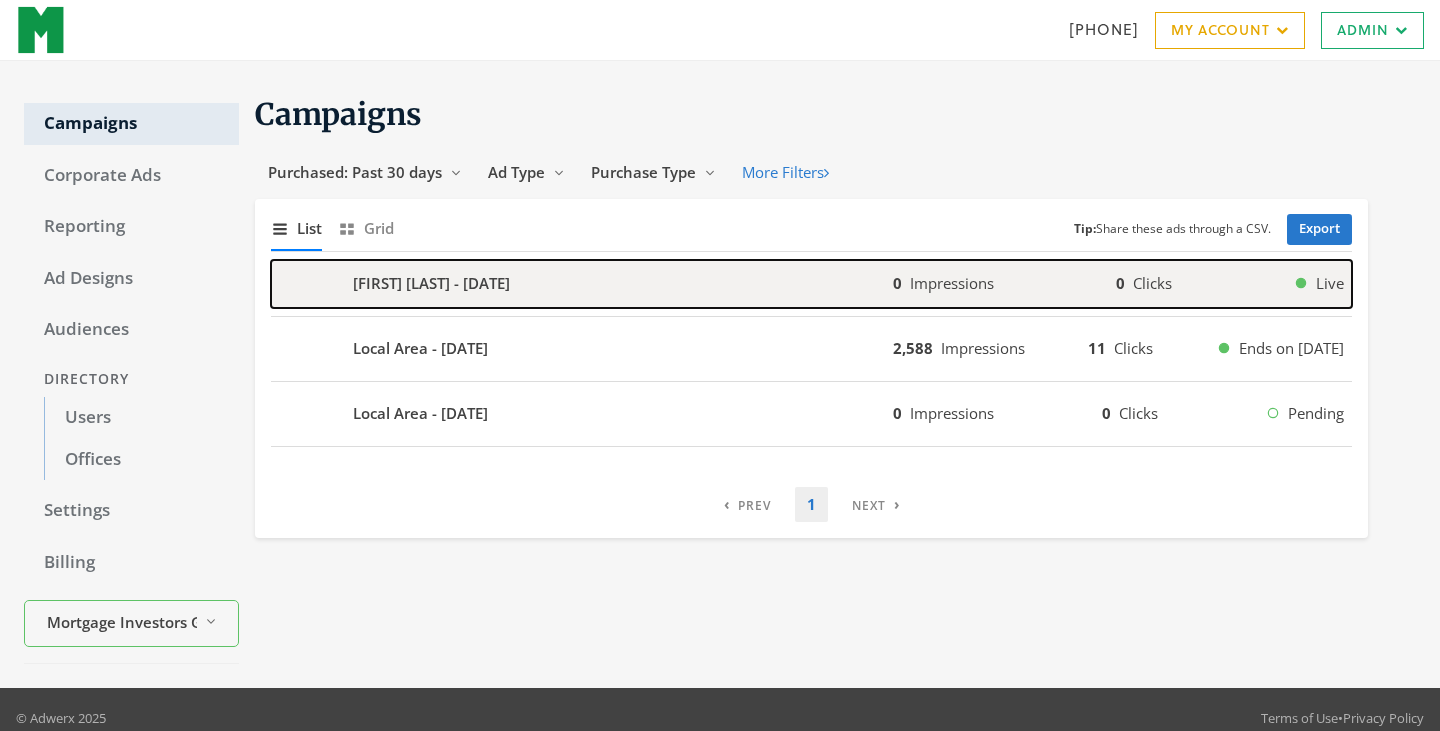click on "[FIRST] [LAST] - [DATE]" 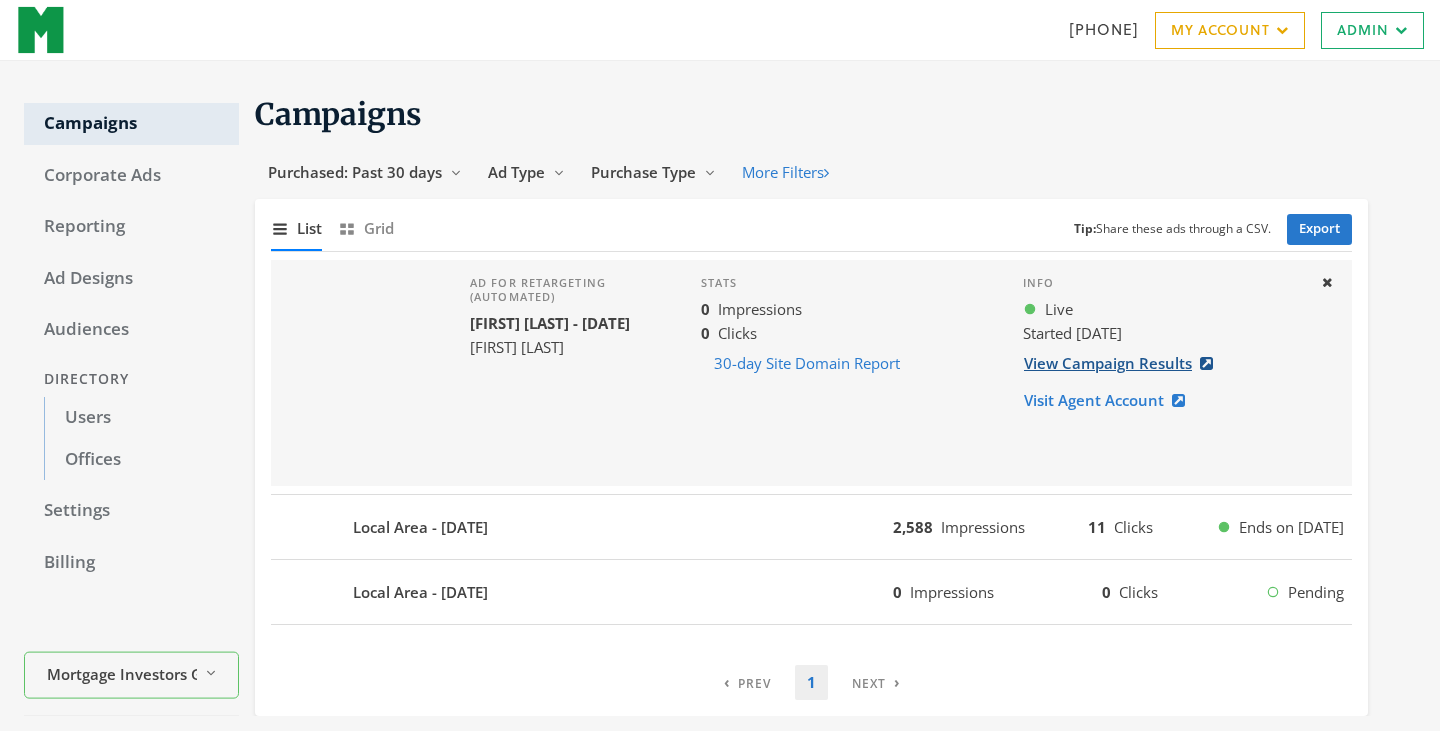 click on "View Campaign Results" 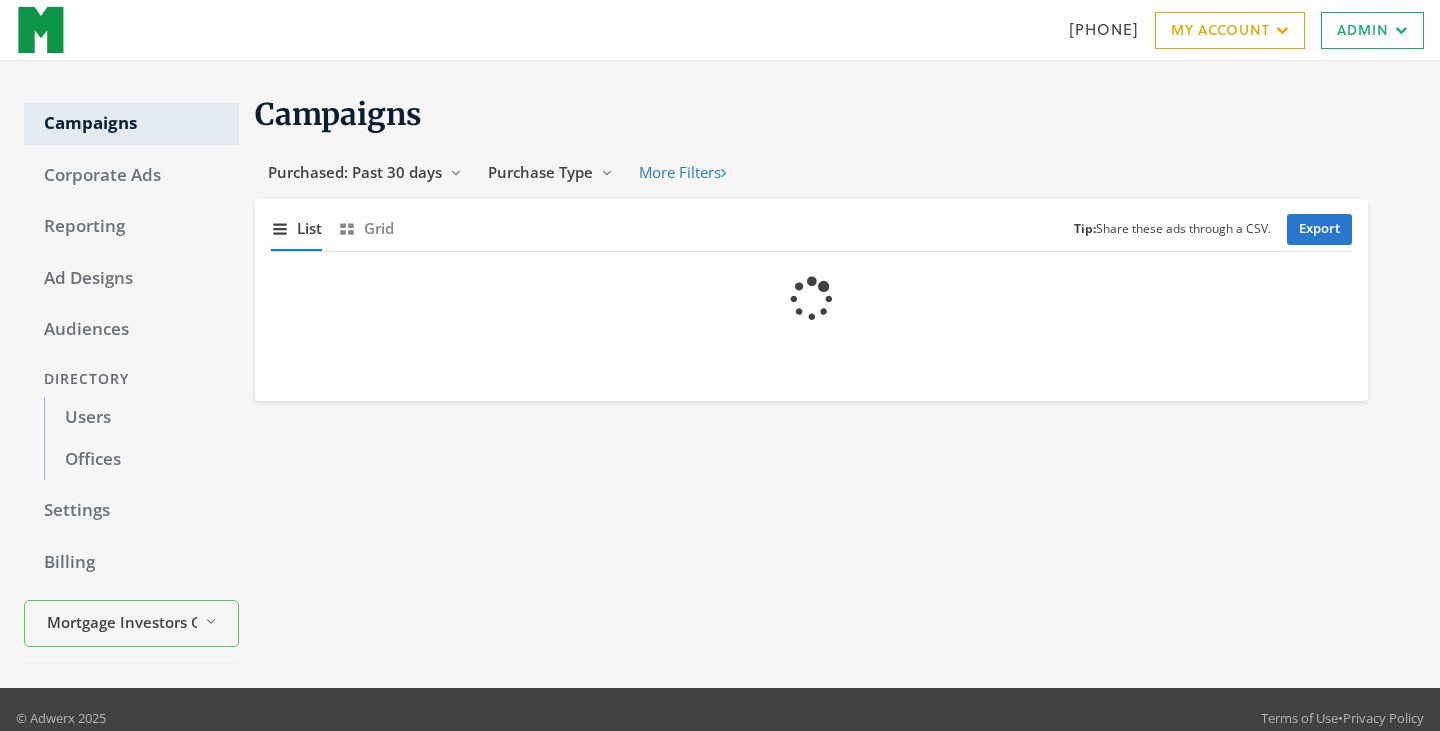 scroll, scrollTop: 0, scrollLeft: 0, axis: both 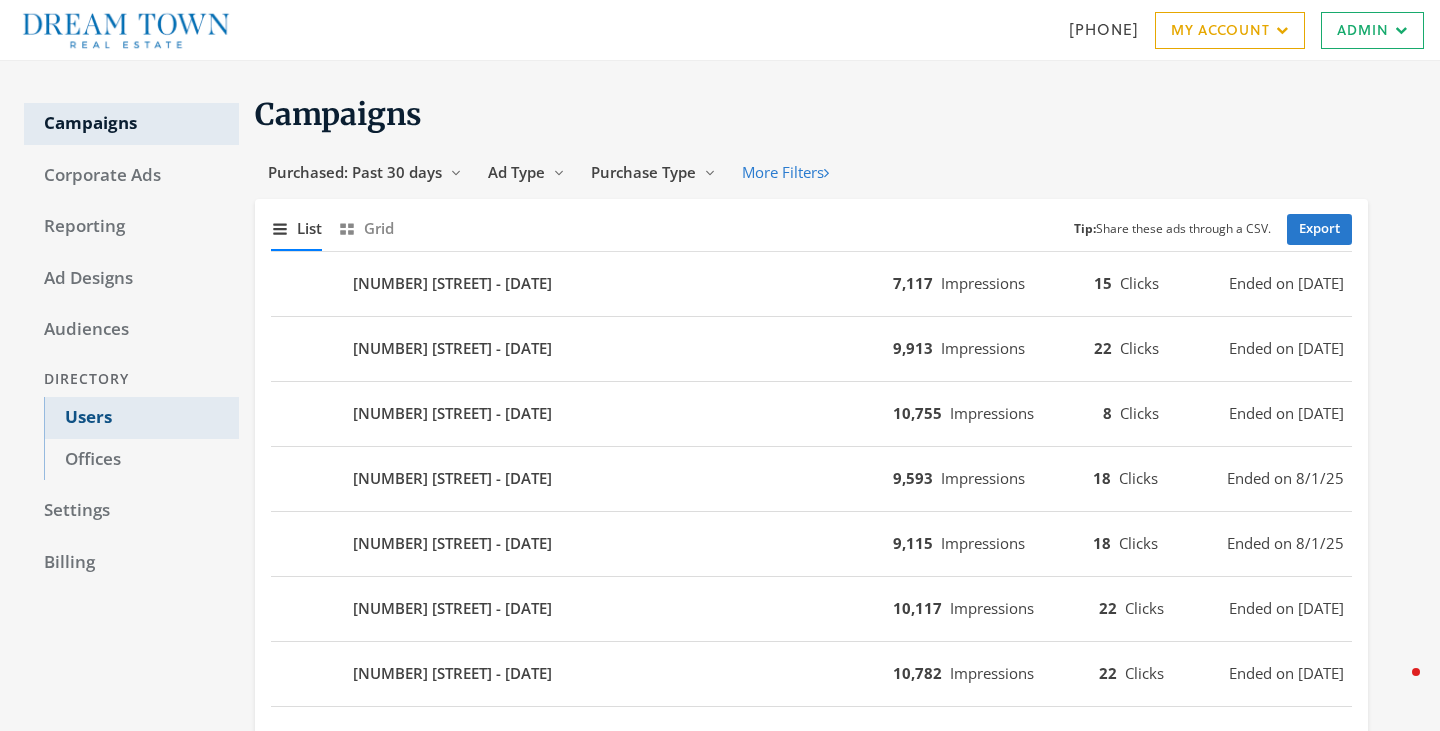 click on "Users" 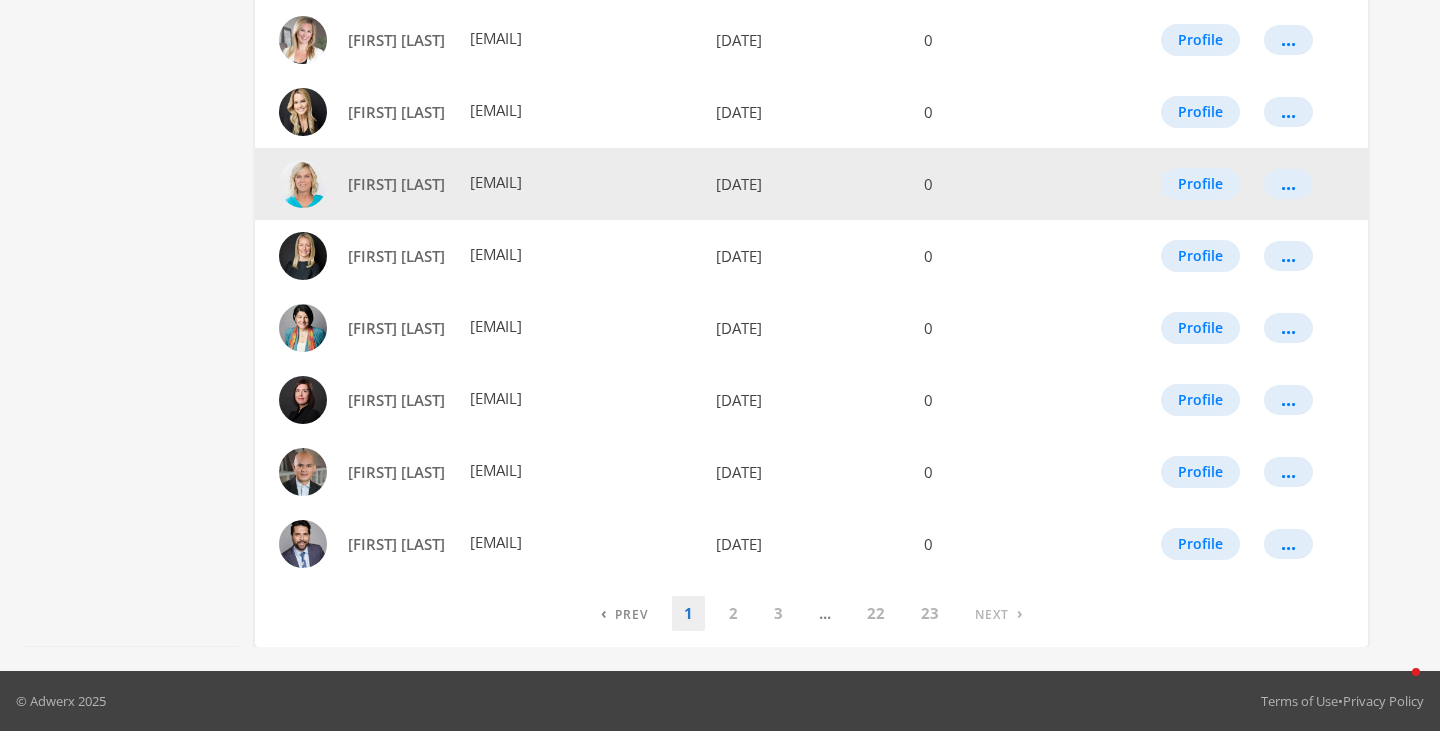 scroll, scrollTop: 0, scrollLeft: 0, axis: both 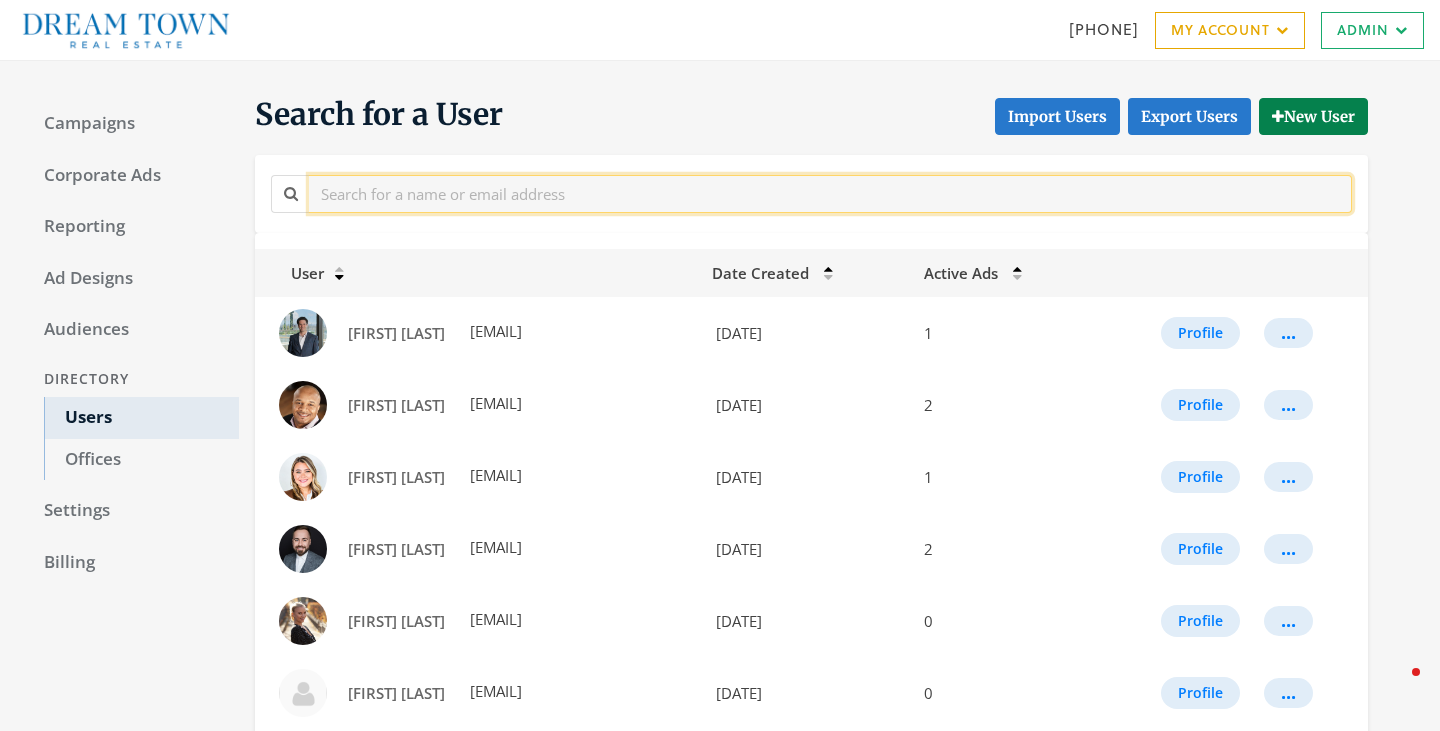 click 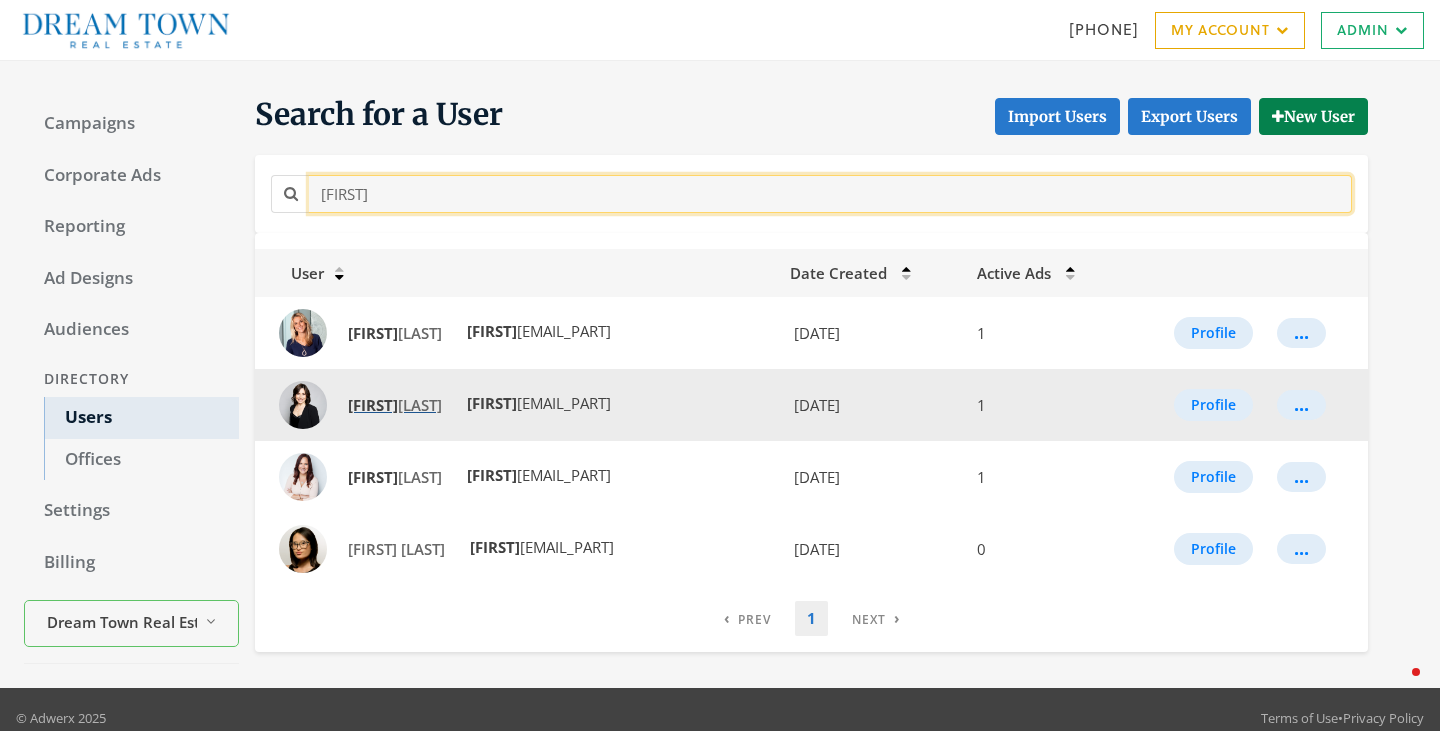 type on "[FIRST]" 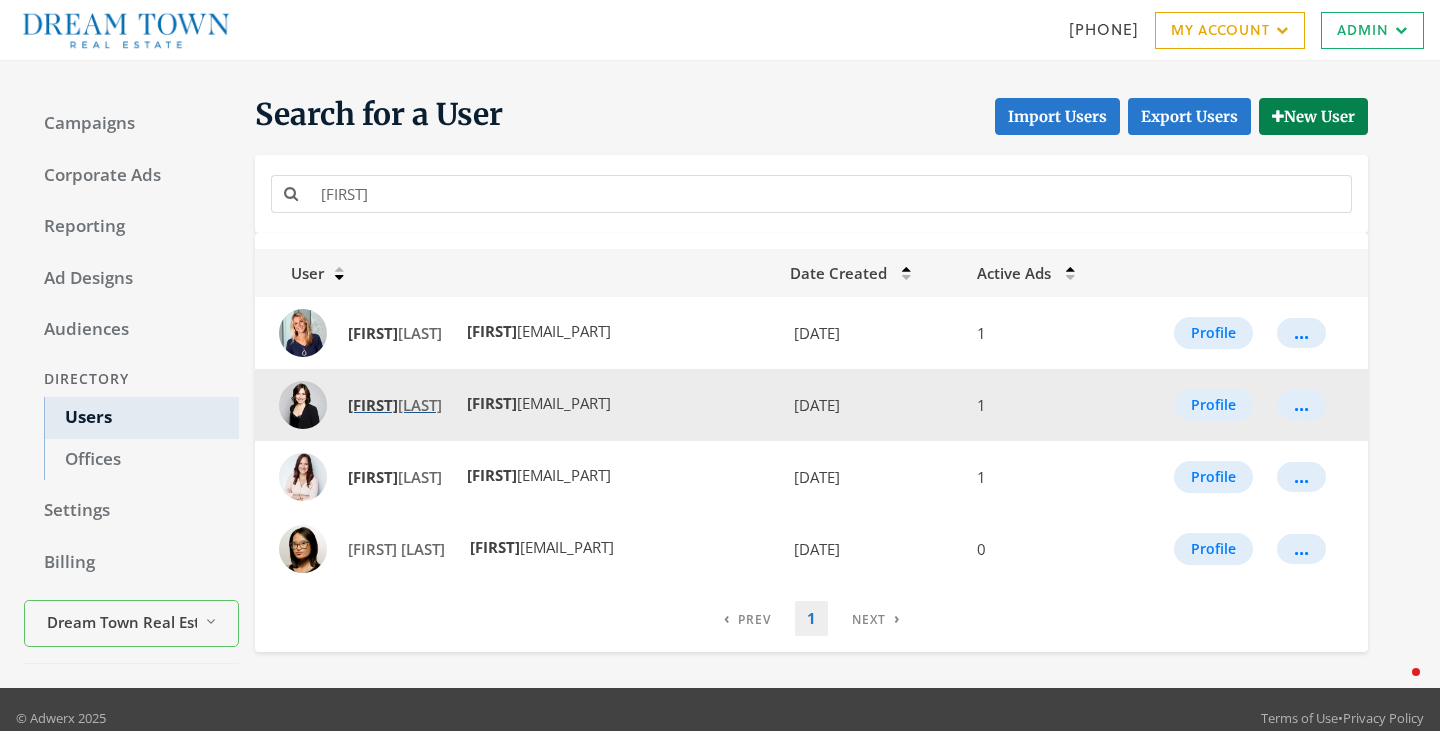 click on "[FIRST] [LAST]" 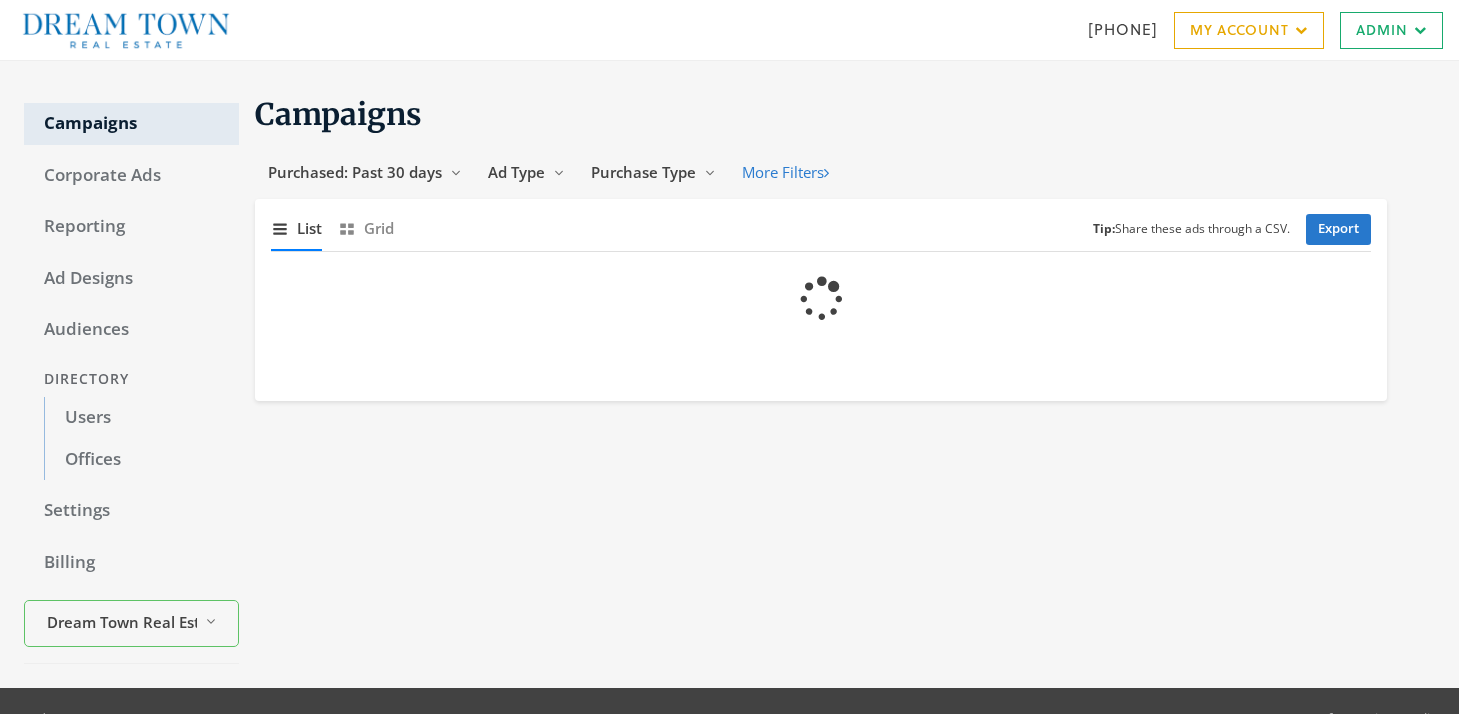 scroll, scrollTop: 0, scrollLeft: 0, axis: both 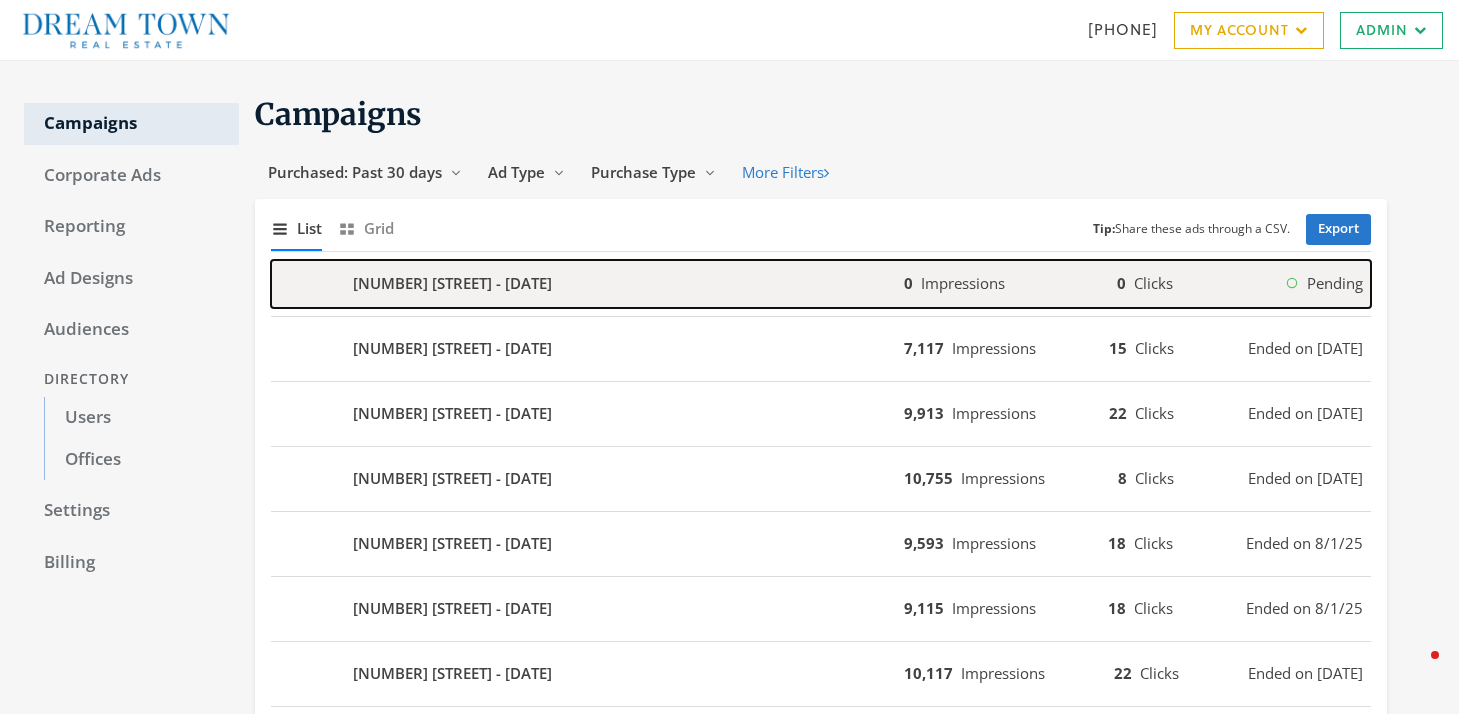 click on "[NUMBER] [STREET] - [DATE]" 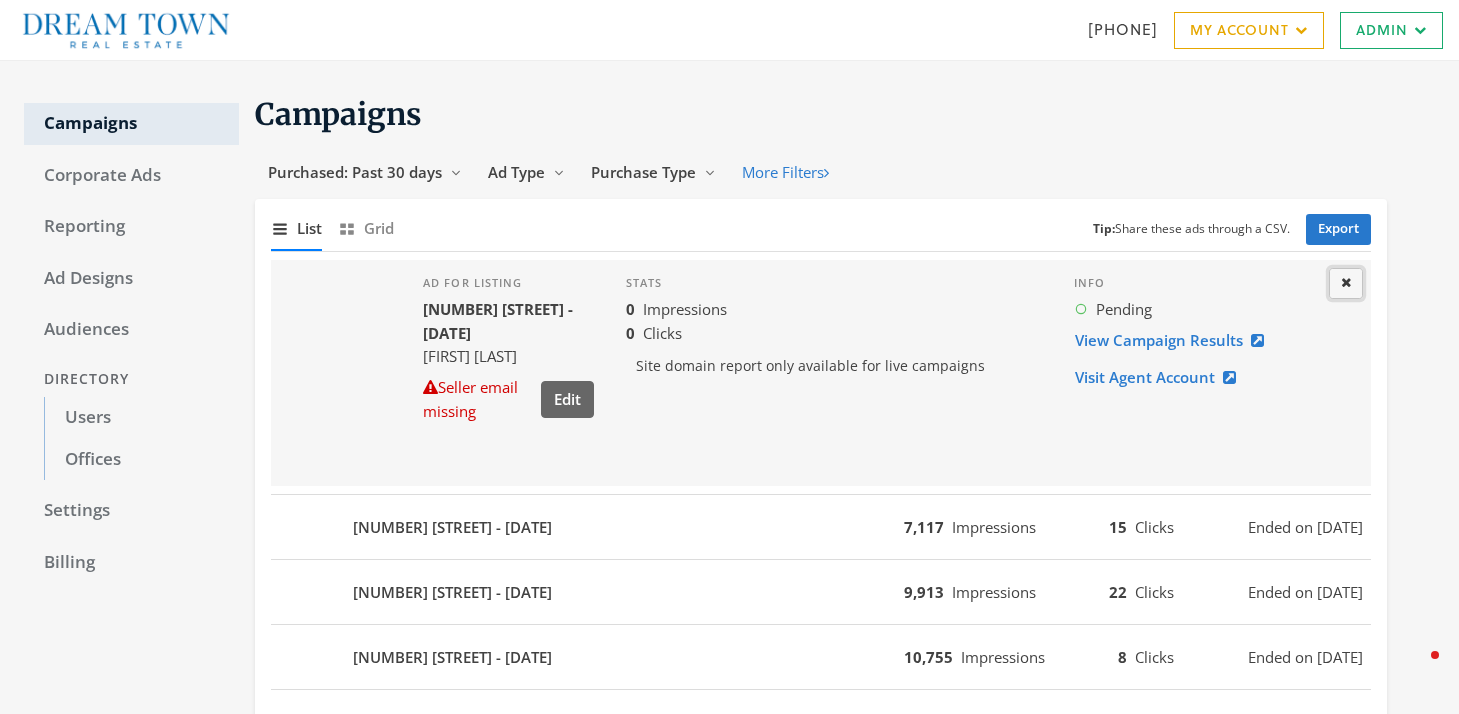 click on "Close" 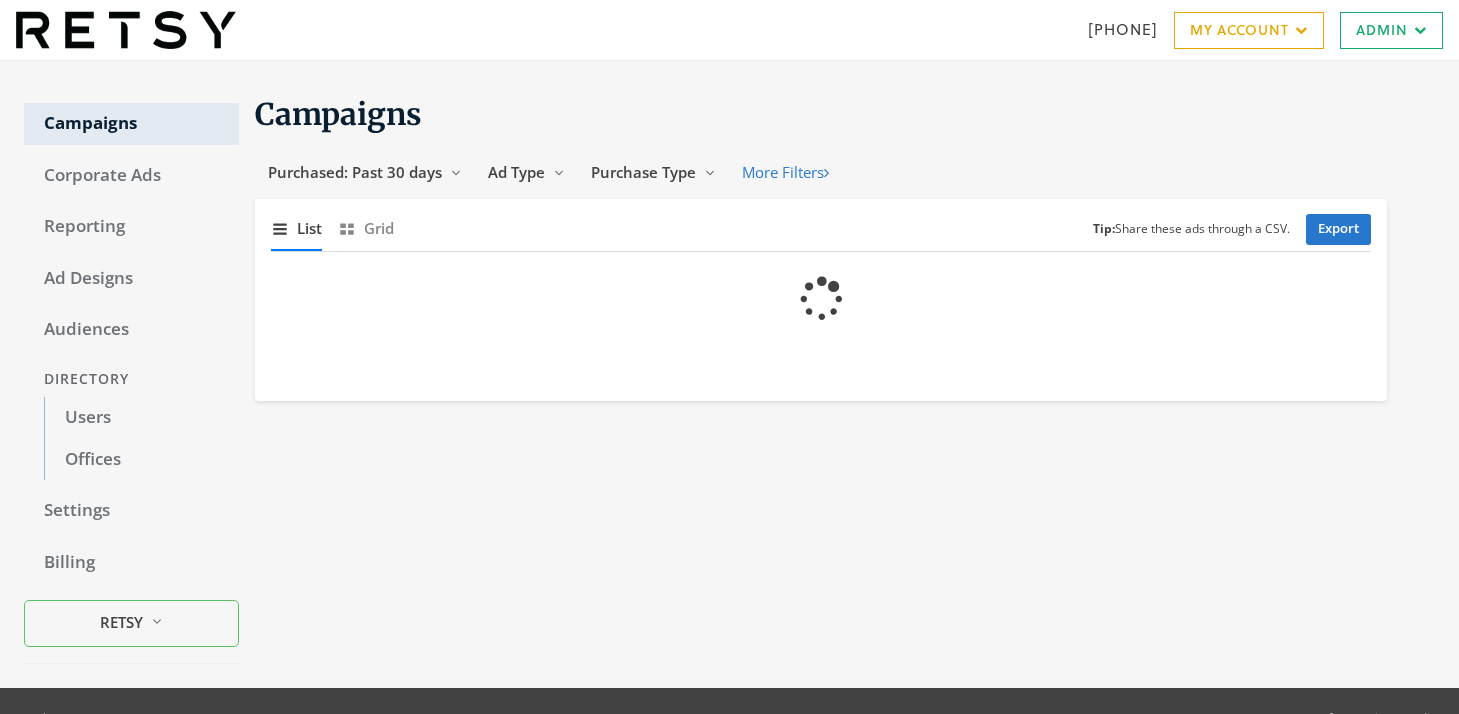 scroll, scrollTop: 0, scrollLeft: 0, axis: both 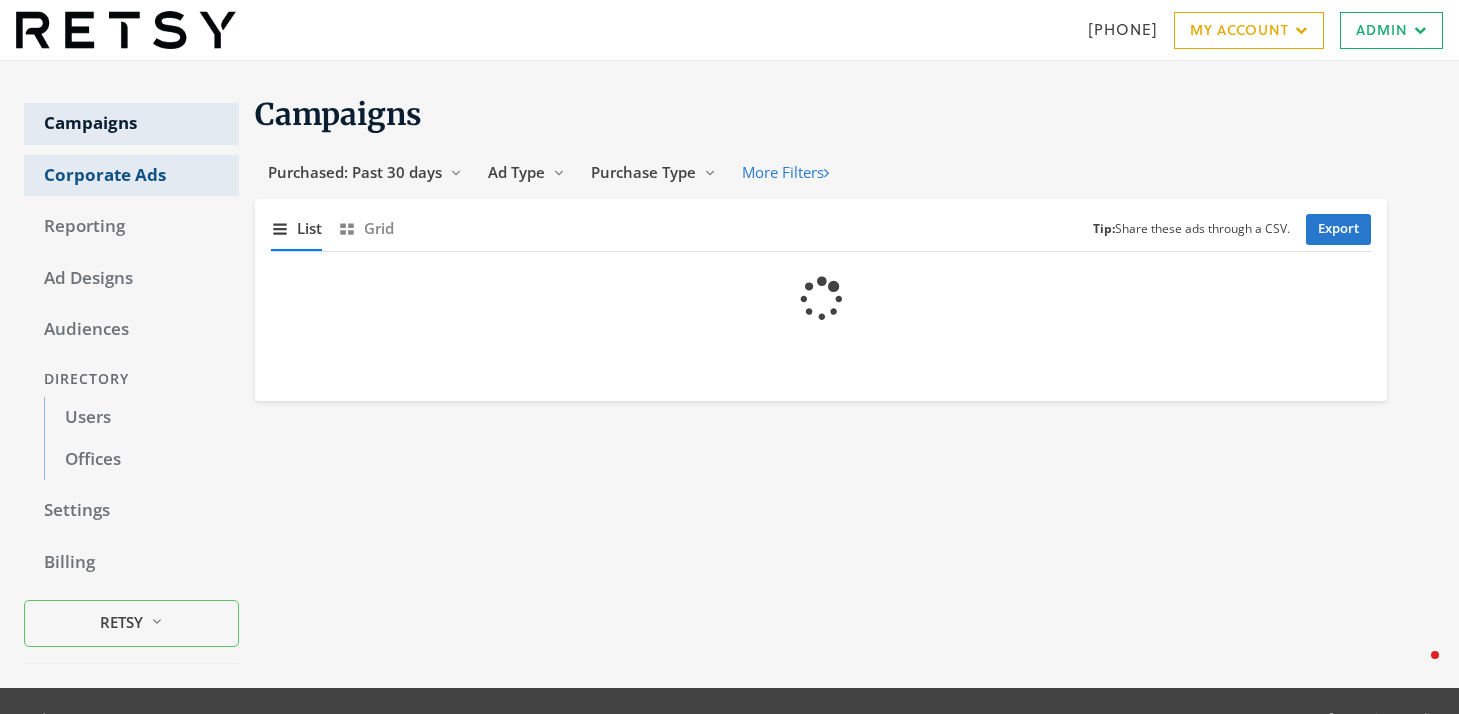 click on "Corporate Ads" 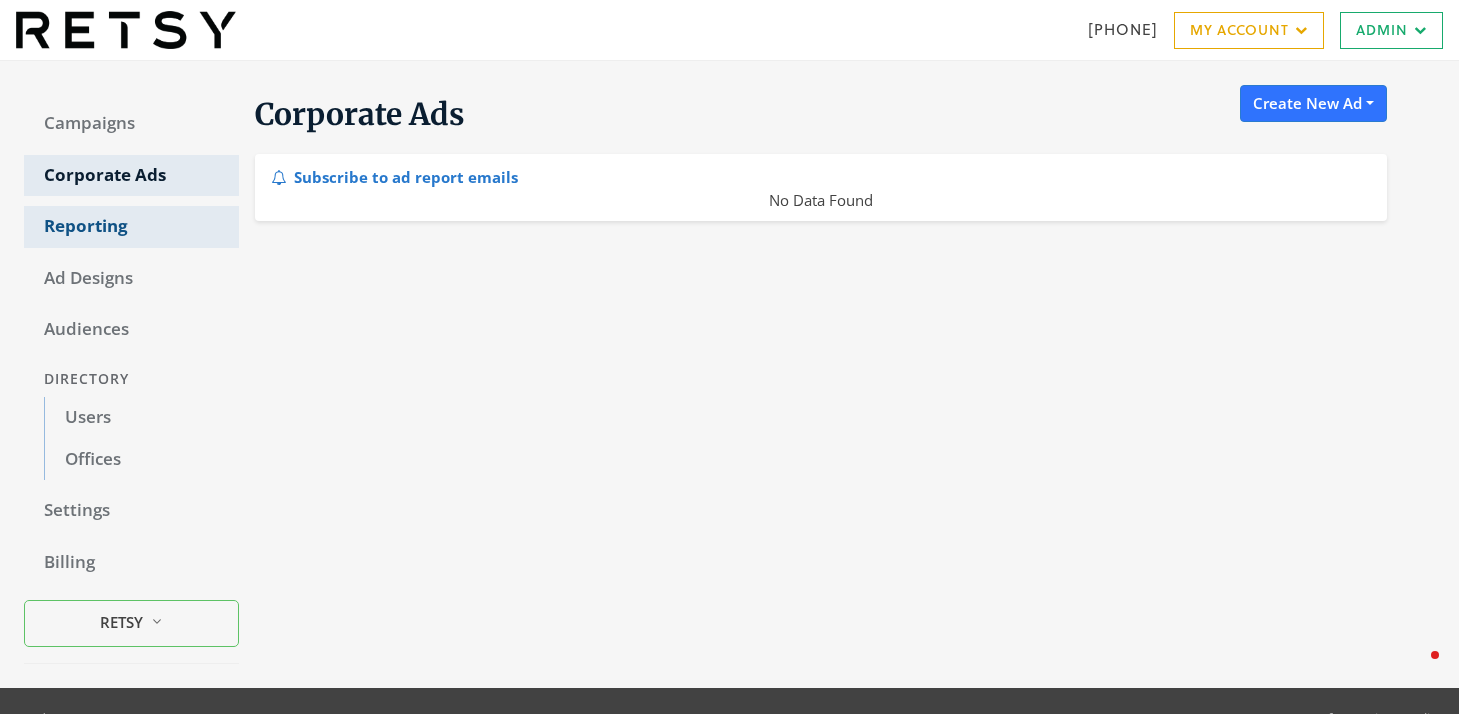 click on "Reporting" 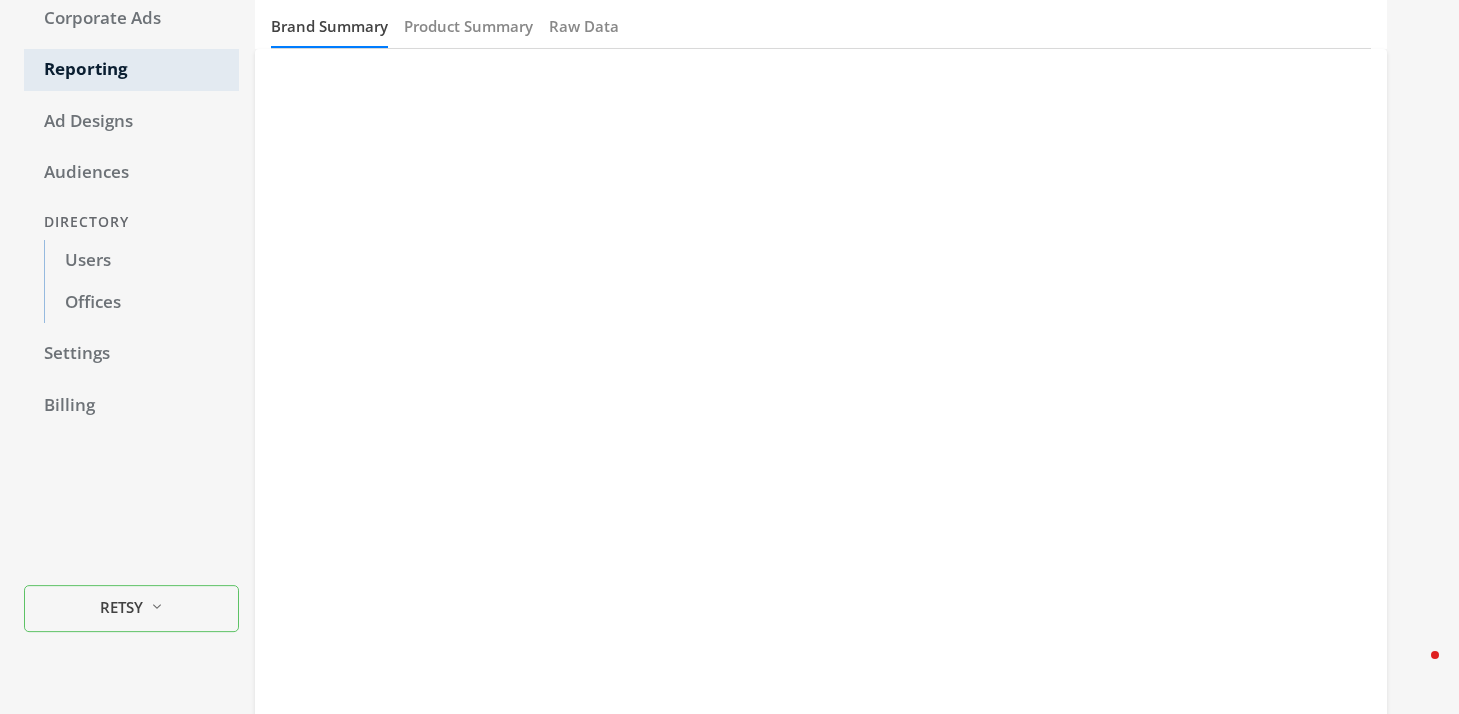 scroll, scrollTop: 158, scrollLeft: 0, axis: vertical 